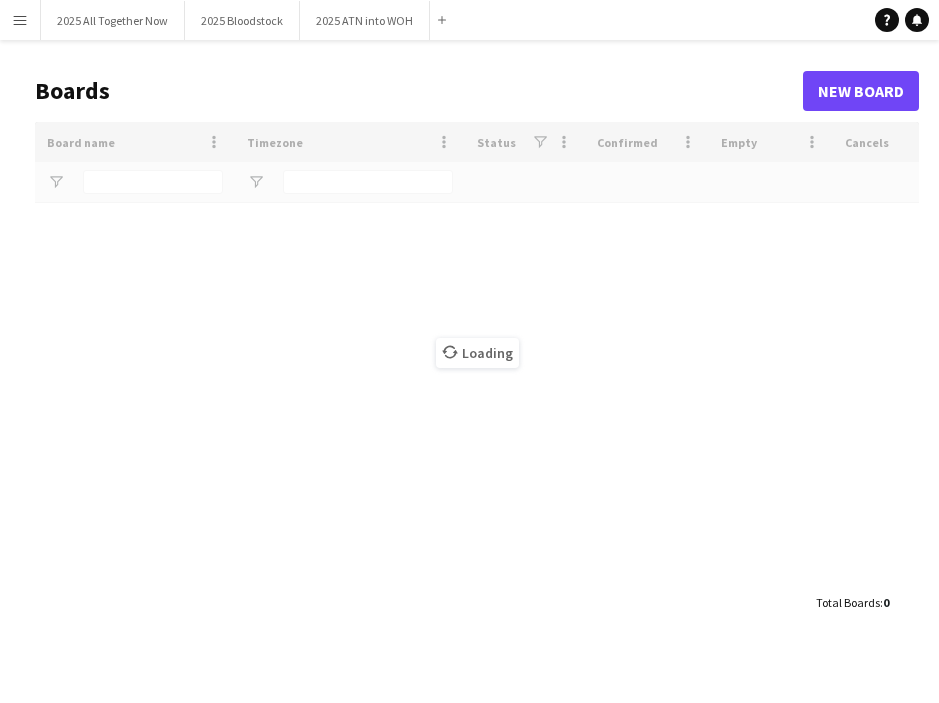 scroll, scrollTop: 0, scrollLeft: 0, axis: both 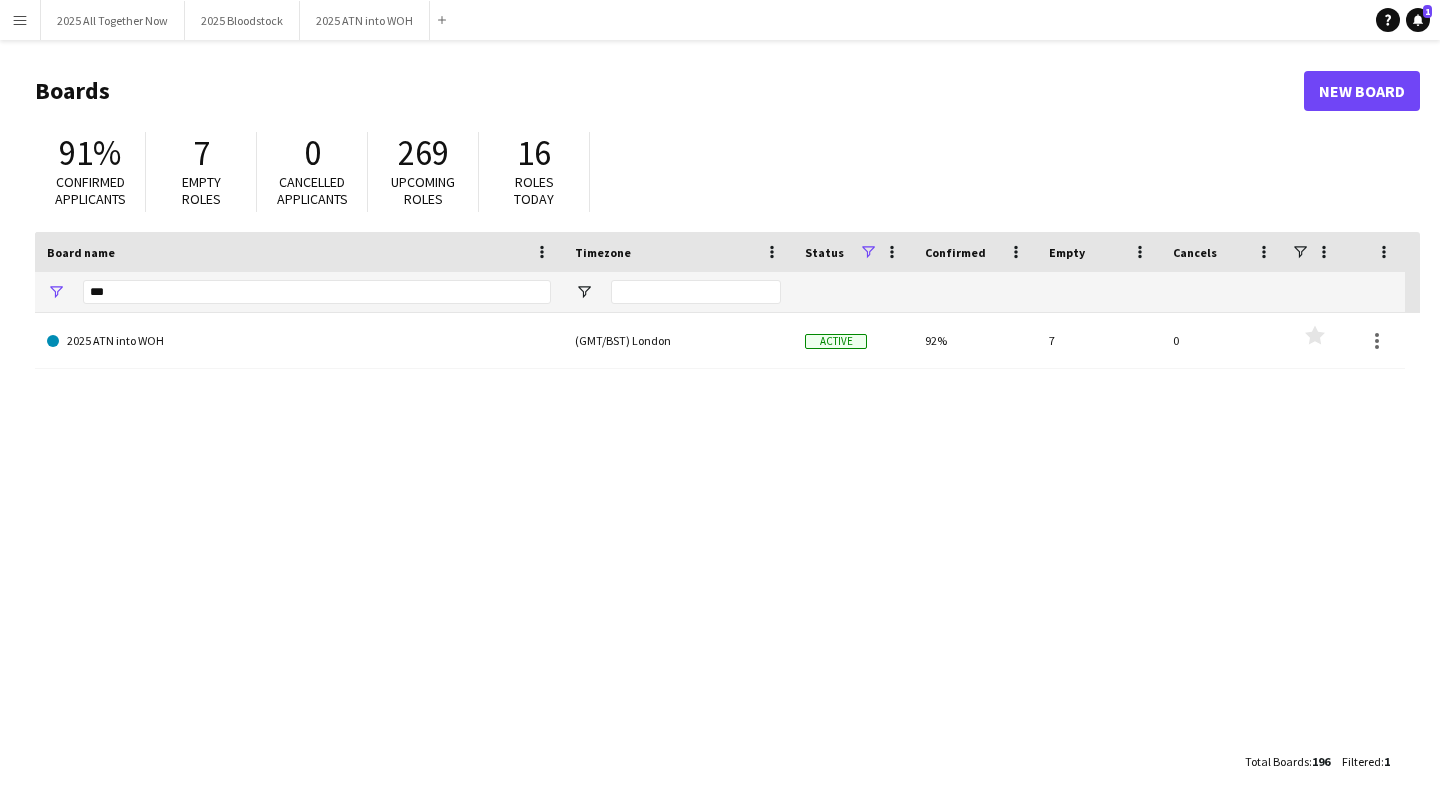 click on "Menu" at bounding box center [20, 20] 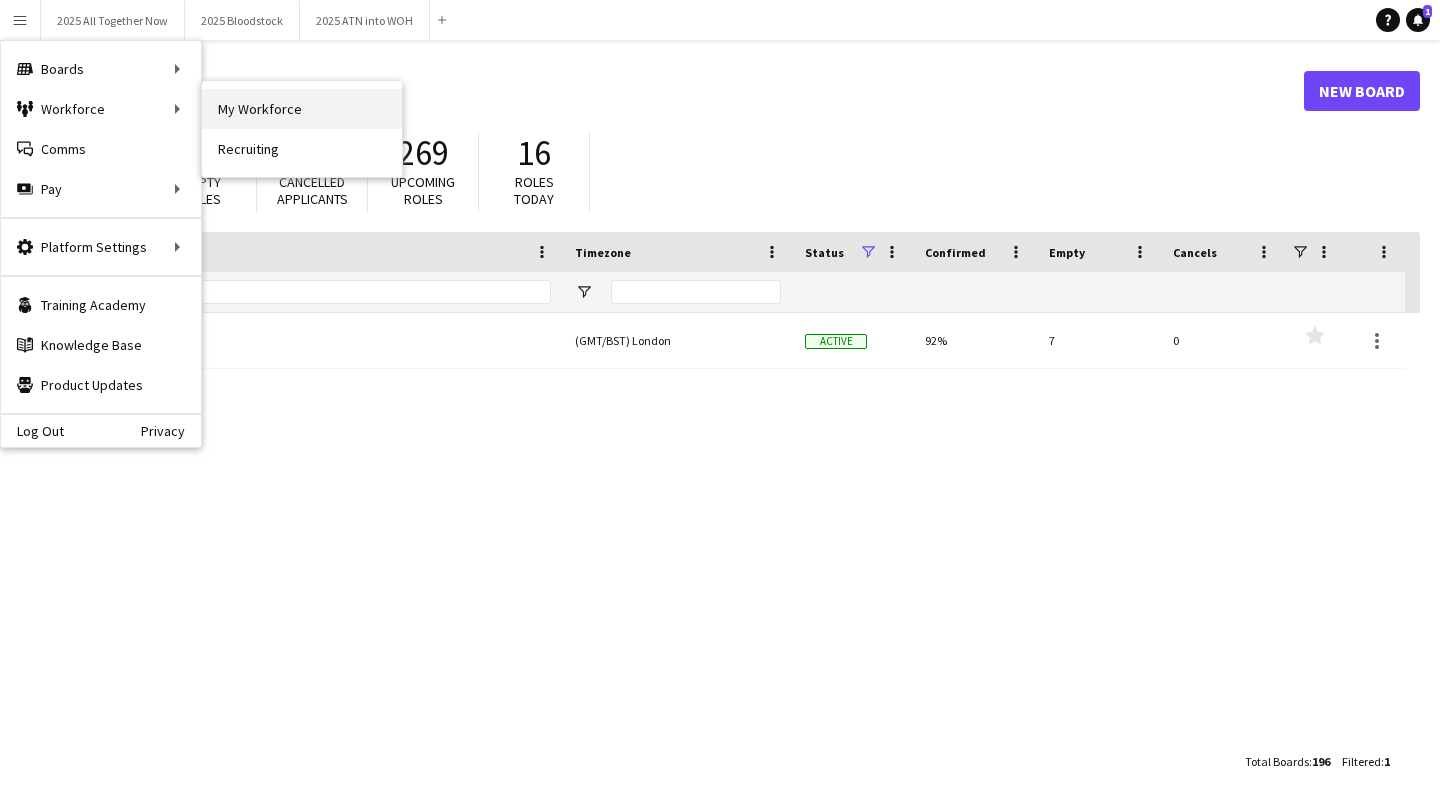 click on "My Workforce" at bounding box center (302, 109) 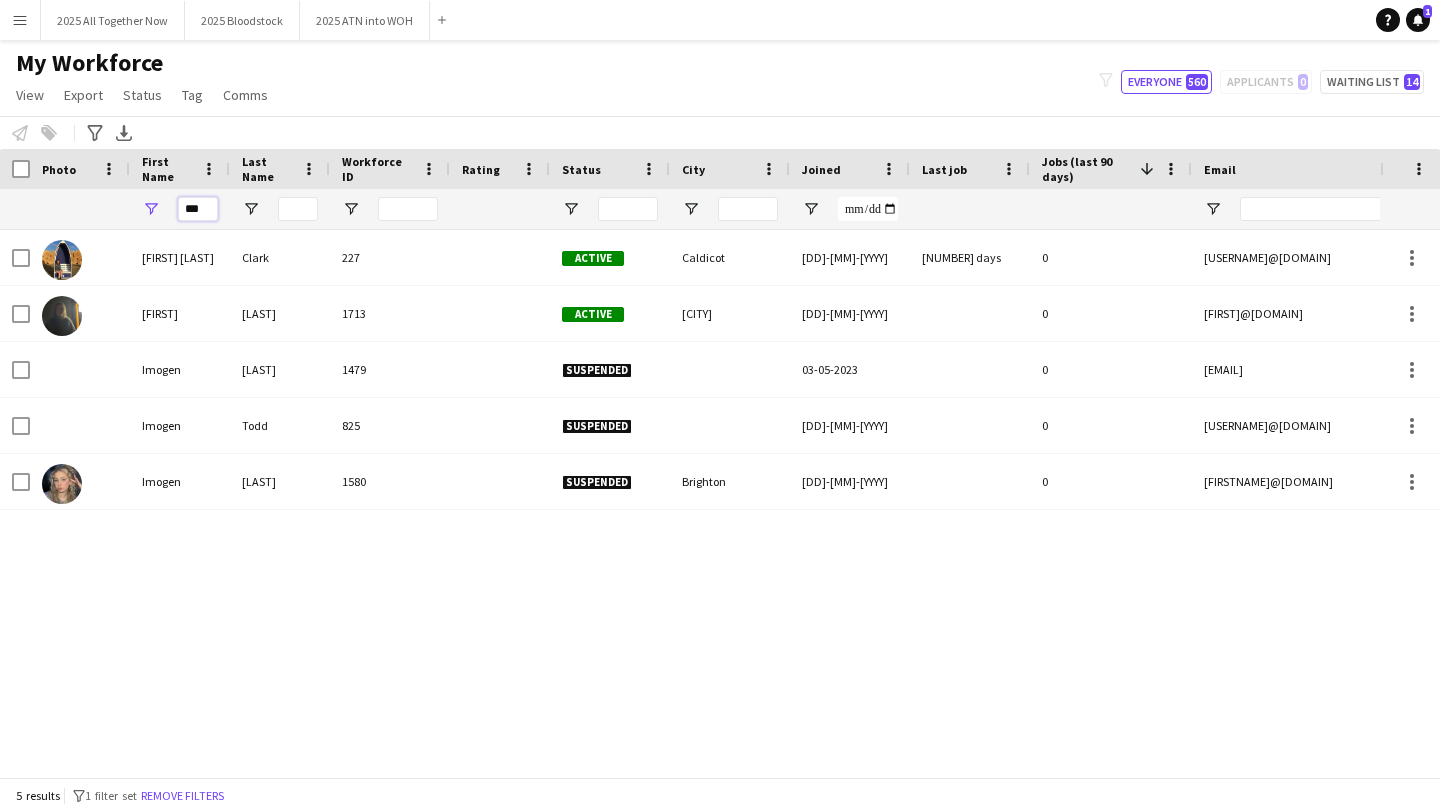 click on "***" at bounding box center [198, 209] 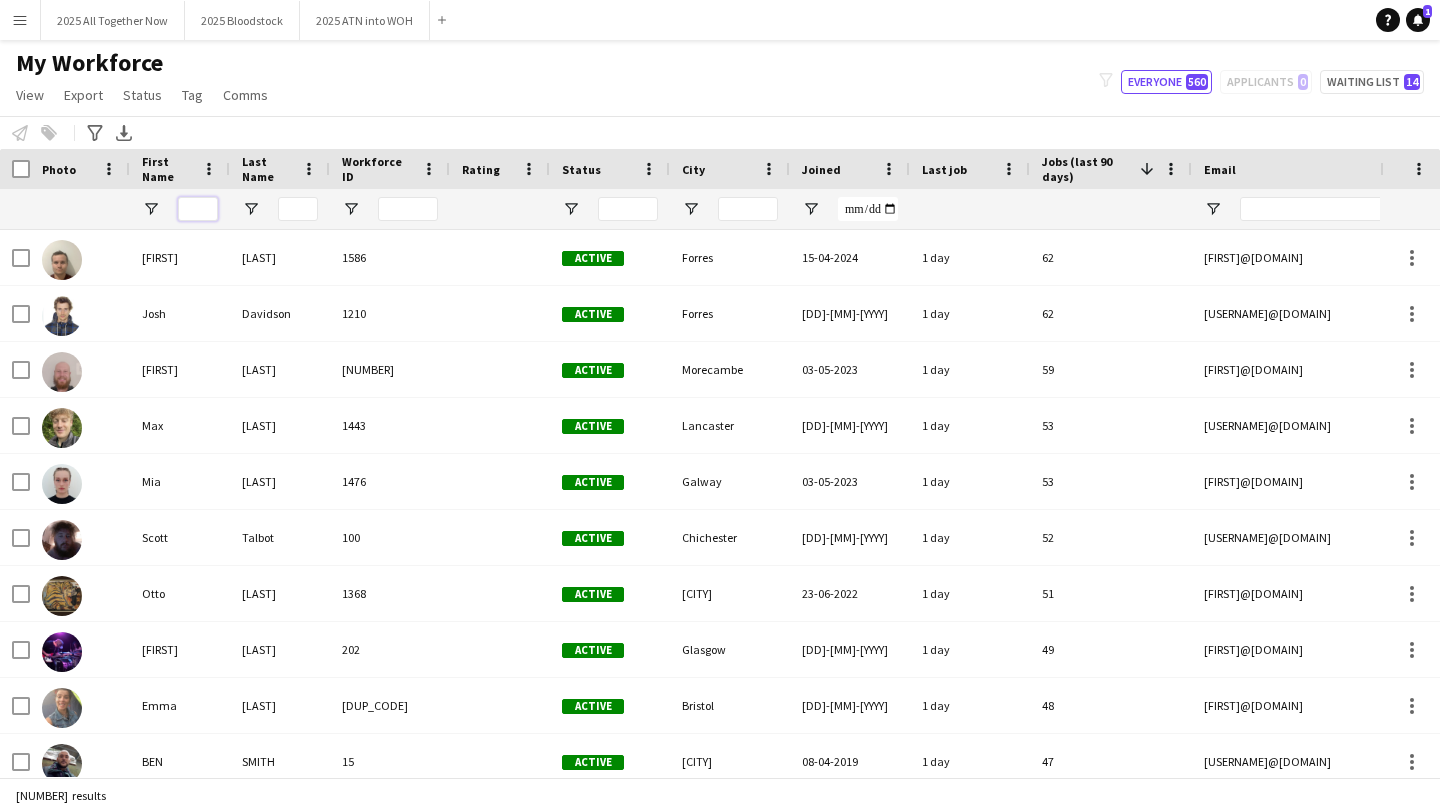 type 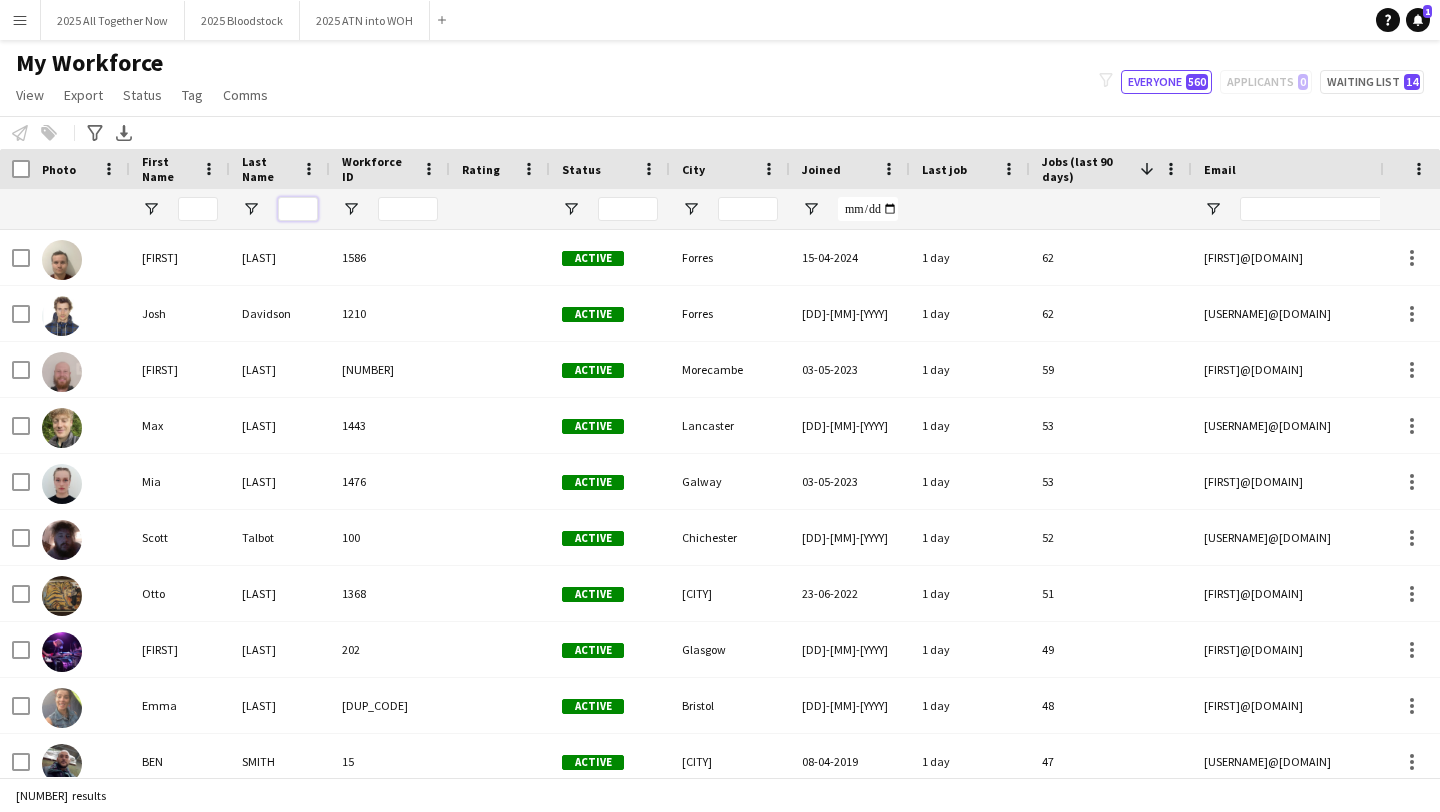 click at bounding box center (298, 209) 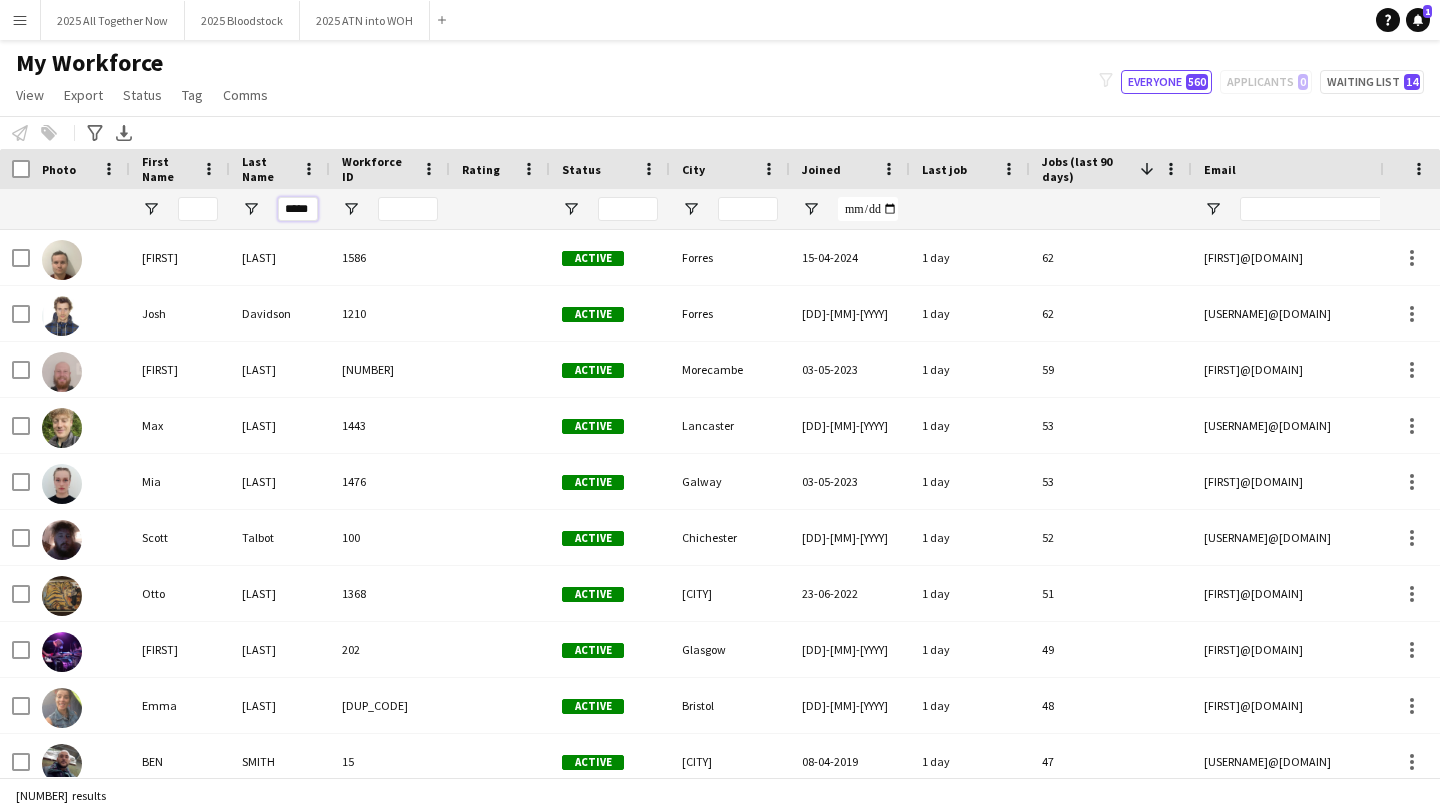 type on "******" 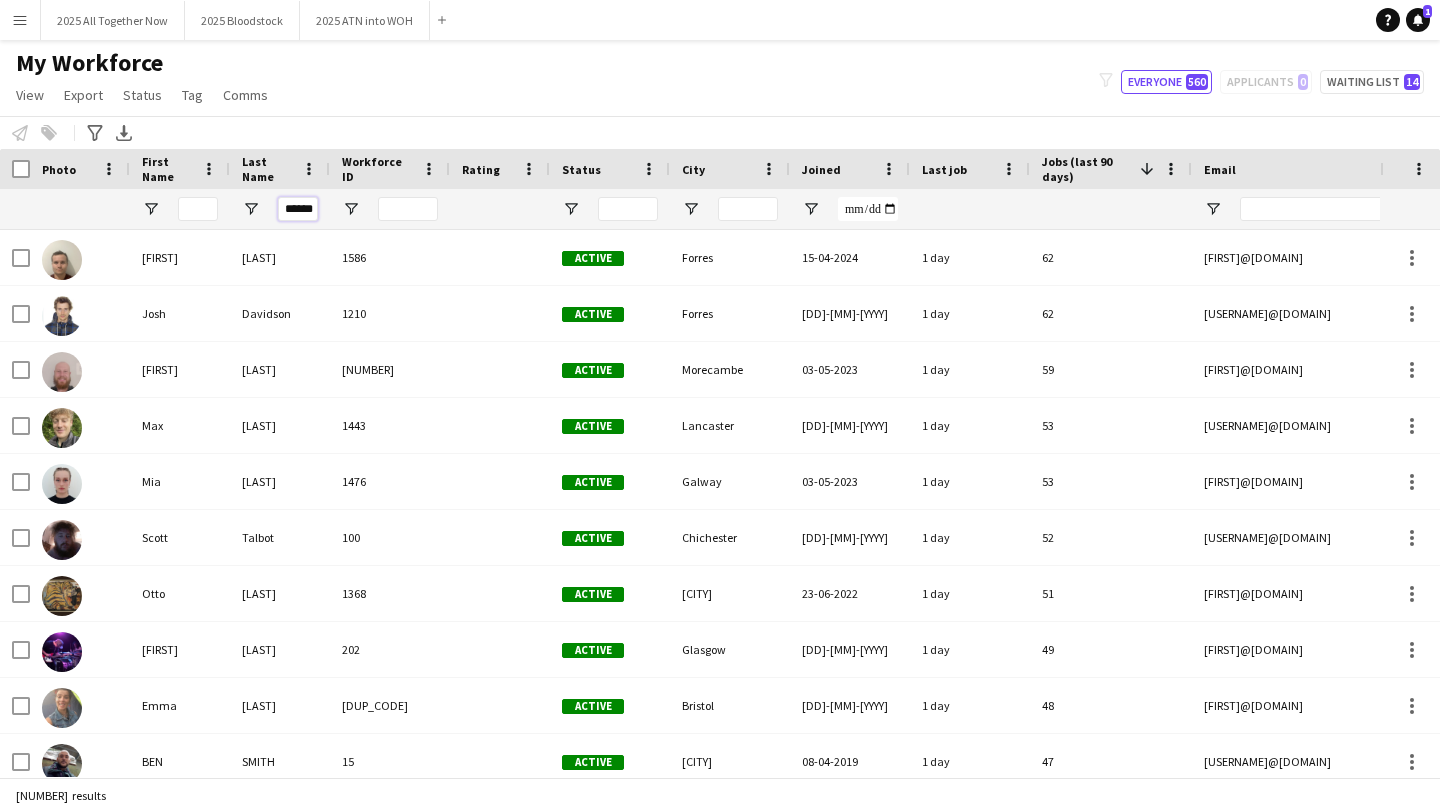 scroll, scrollTop: 0, scrollLeft: 3, axis: horizontal 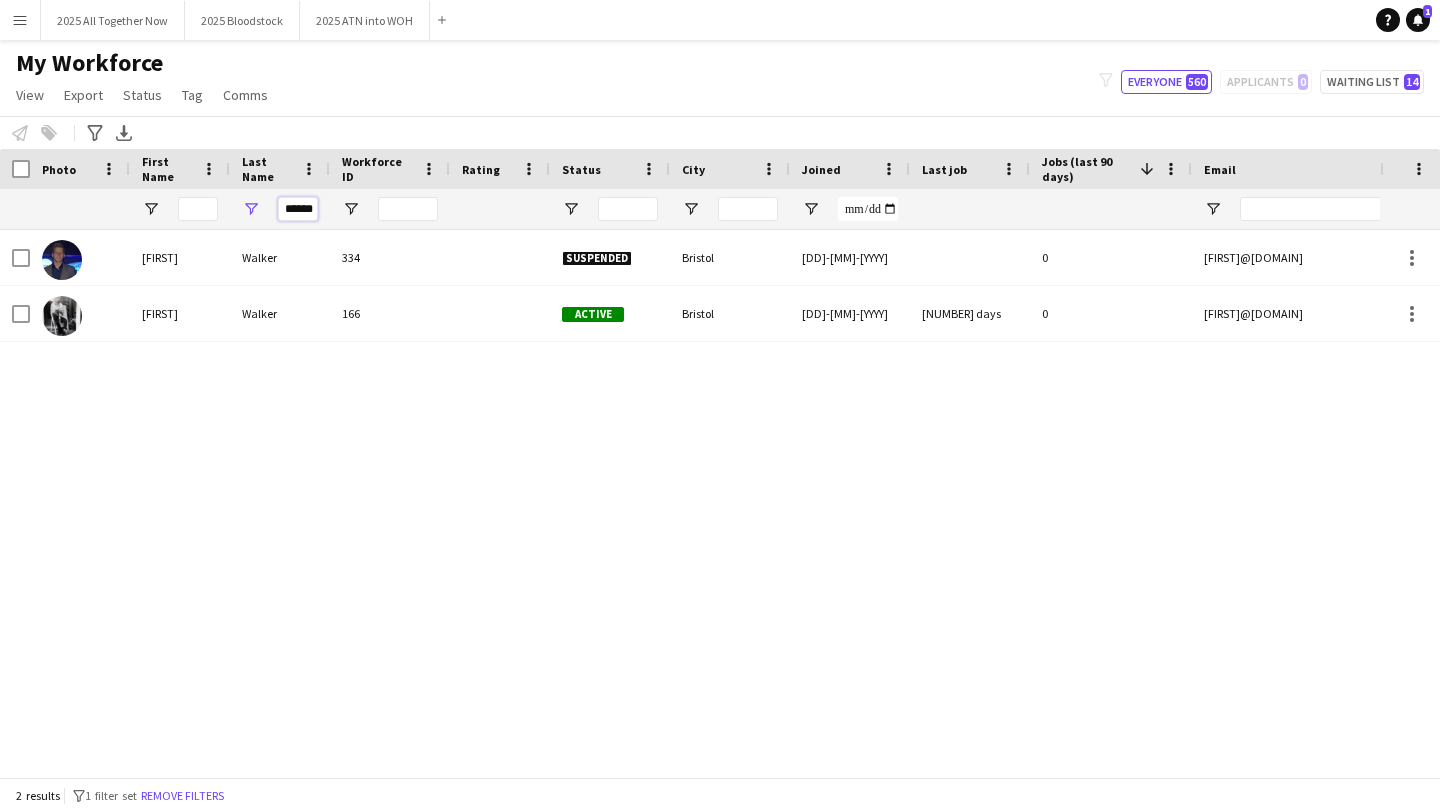 click on "******" at bounding box center (298, 209) 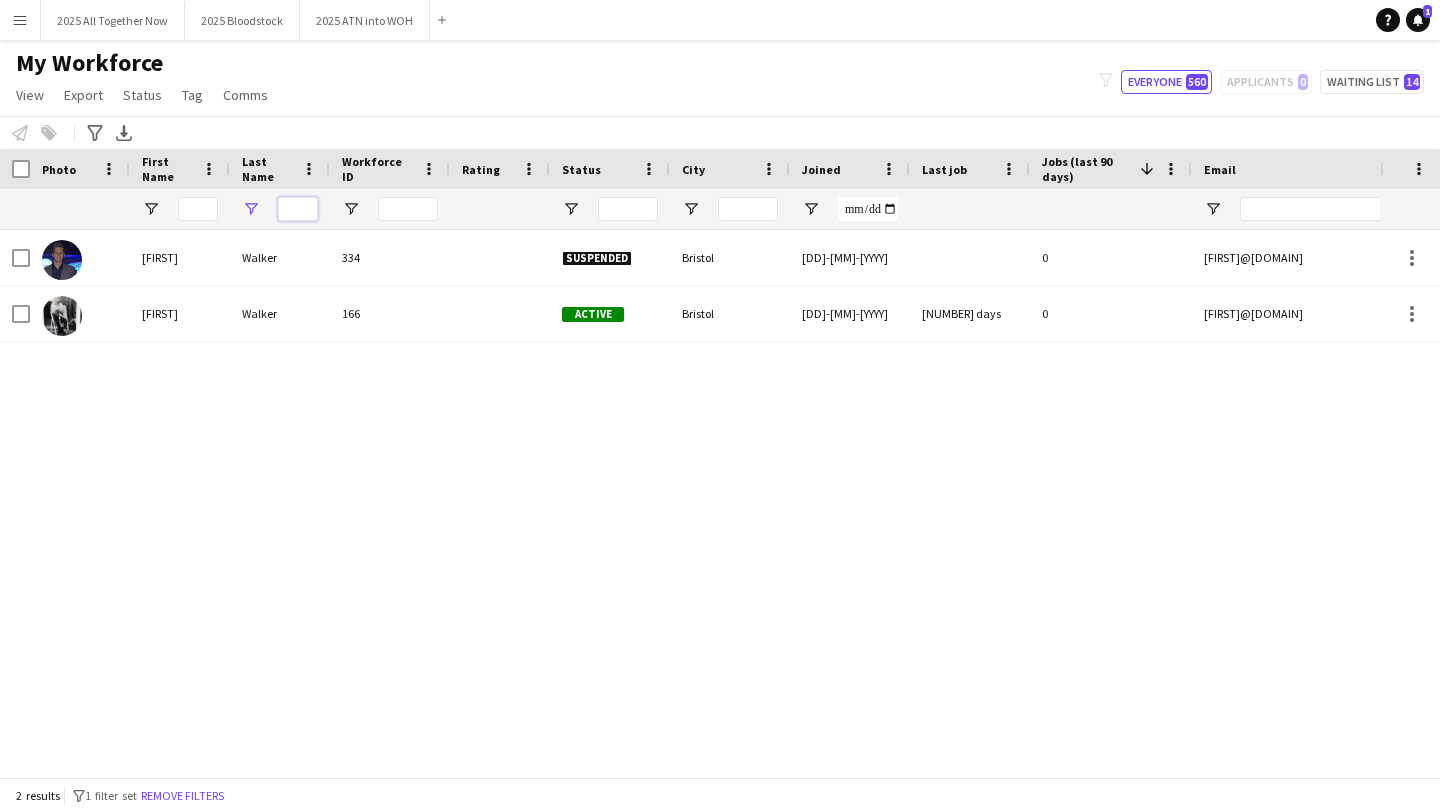 scroll, scrollTop: 0, scrollLeft: 0, axis: both 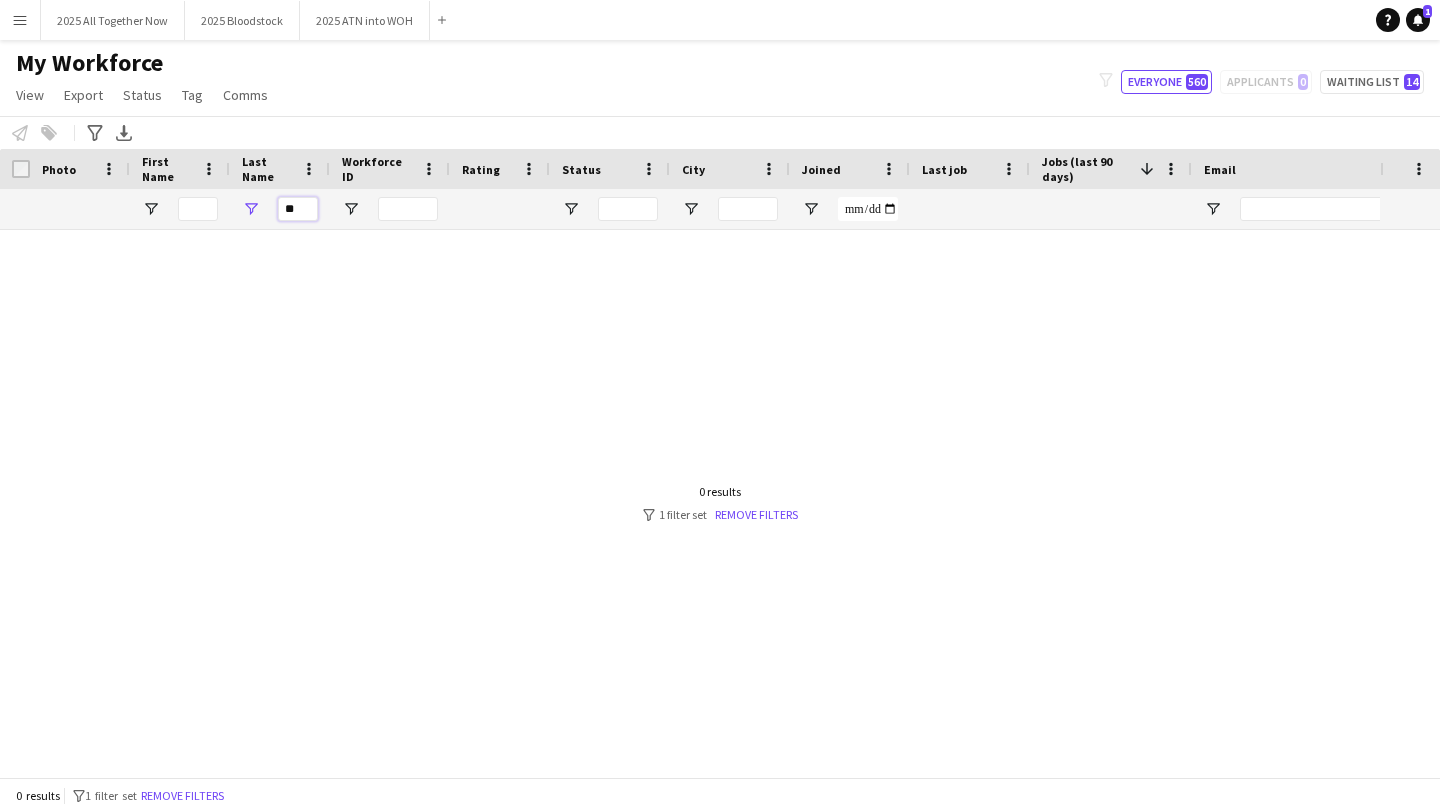 type on "*" 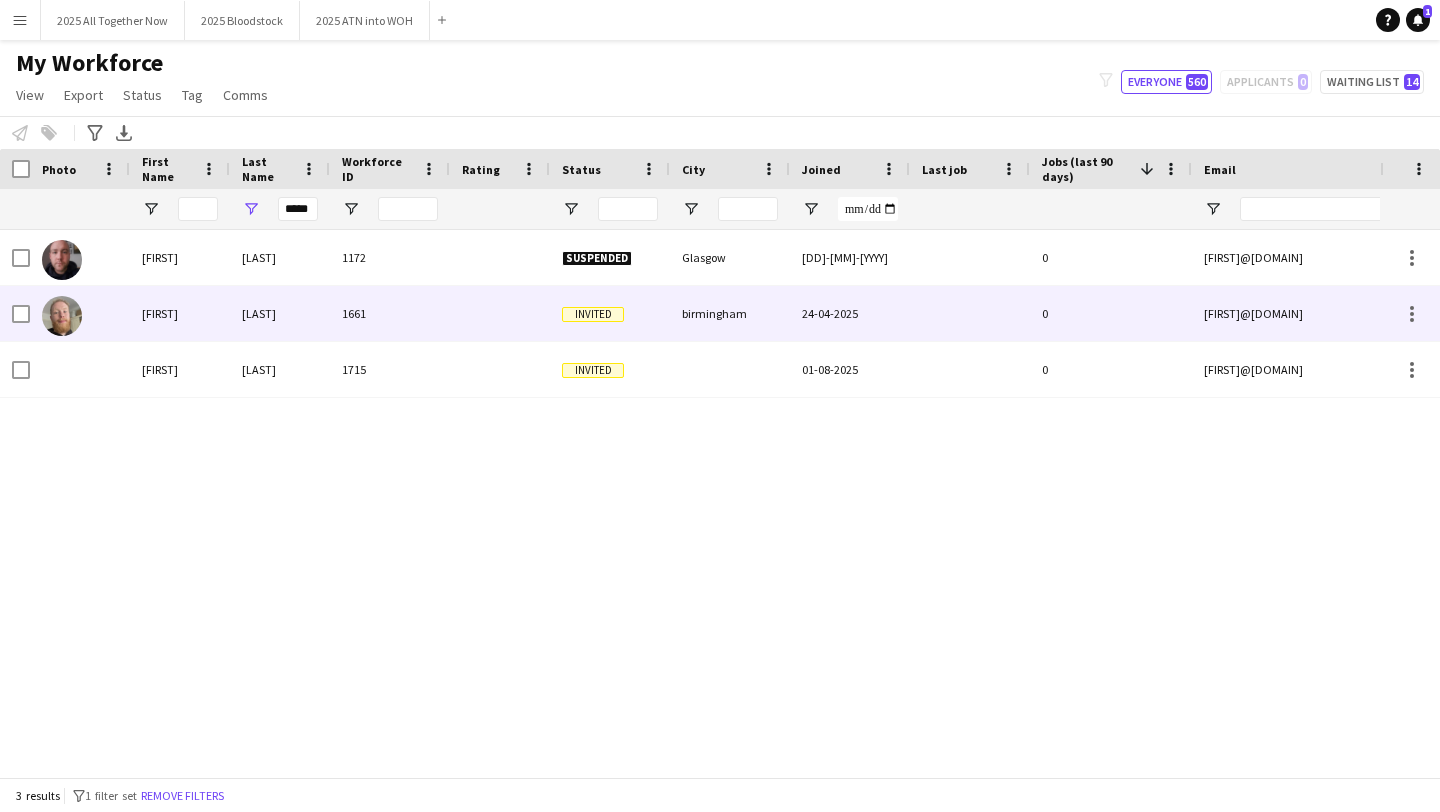 click on "[LAST]" at bounding box center [280, 313] 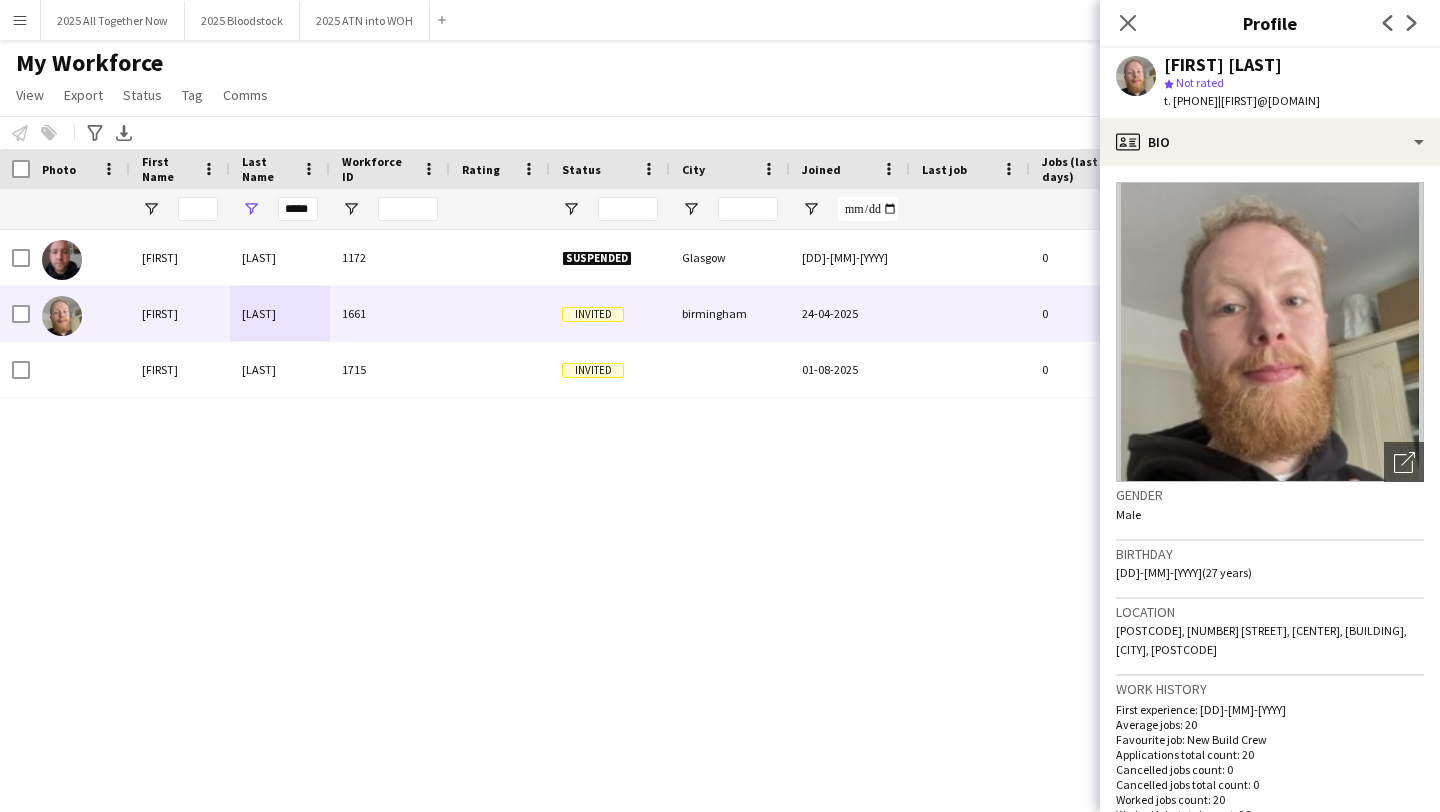 drag, startPoint x: 1191, startPoint y: 100, endPoint x: 1249, endPoint y: 98, distance: 58.034473 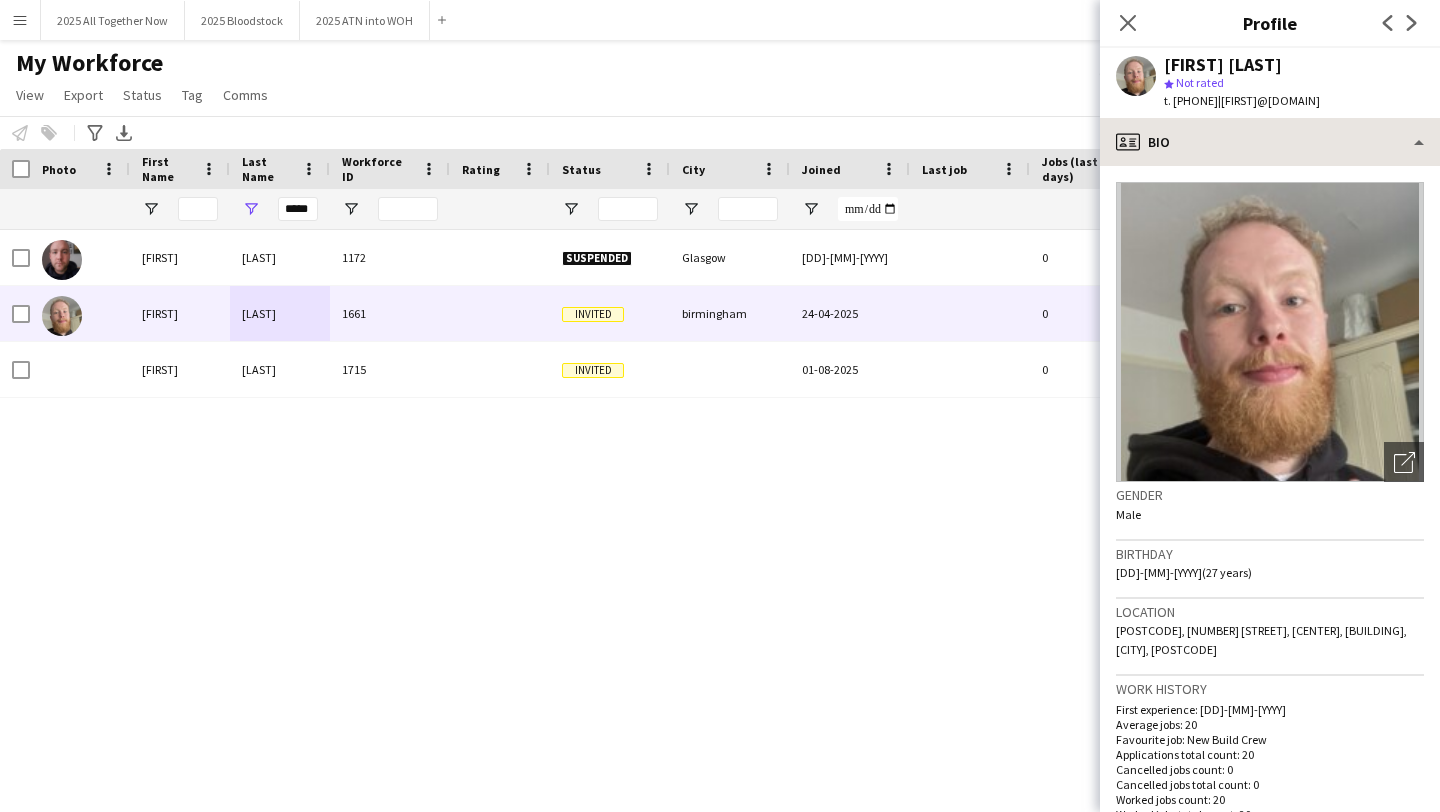copy on "[PHONE]" 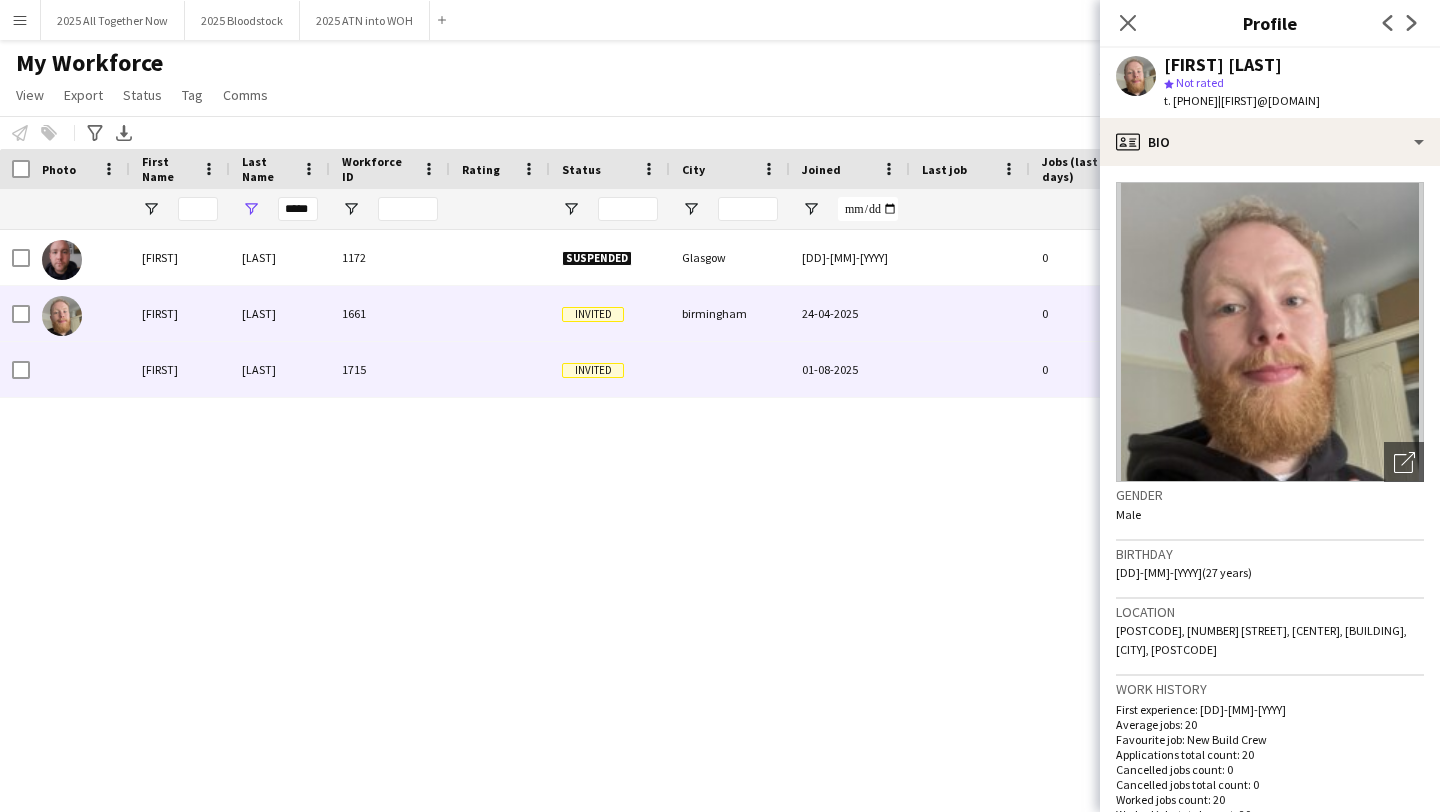 click on "1715" at bounding box center [390, 369] 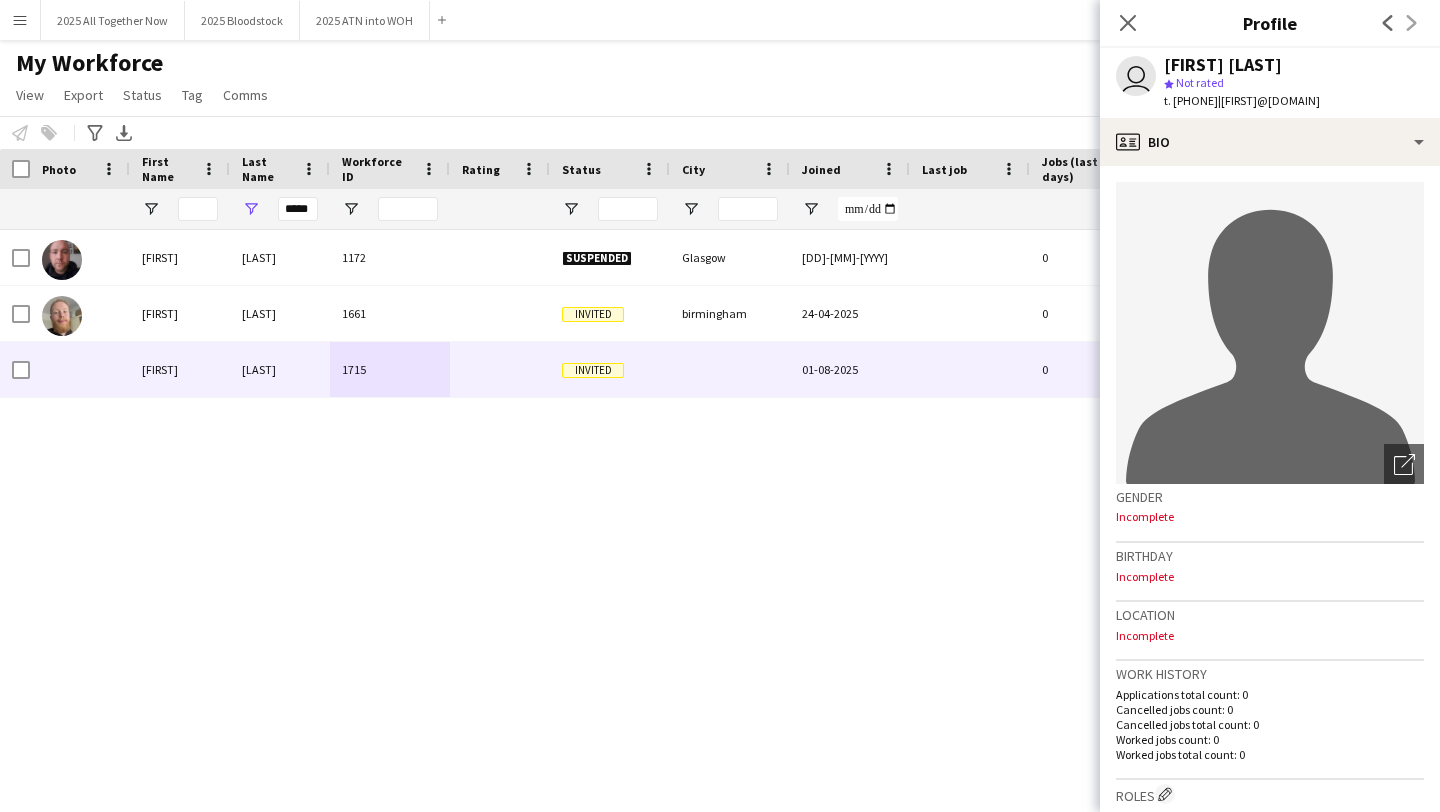 drag, startPoint x: 1192, startPoint y: 100, endPoint x: 1249, endPoint y: 92, distance: 57.558666 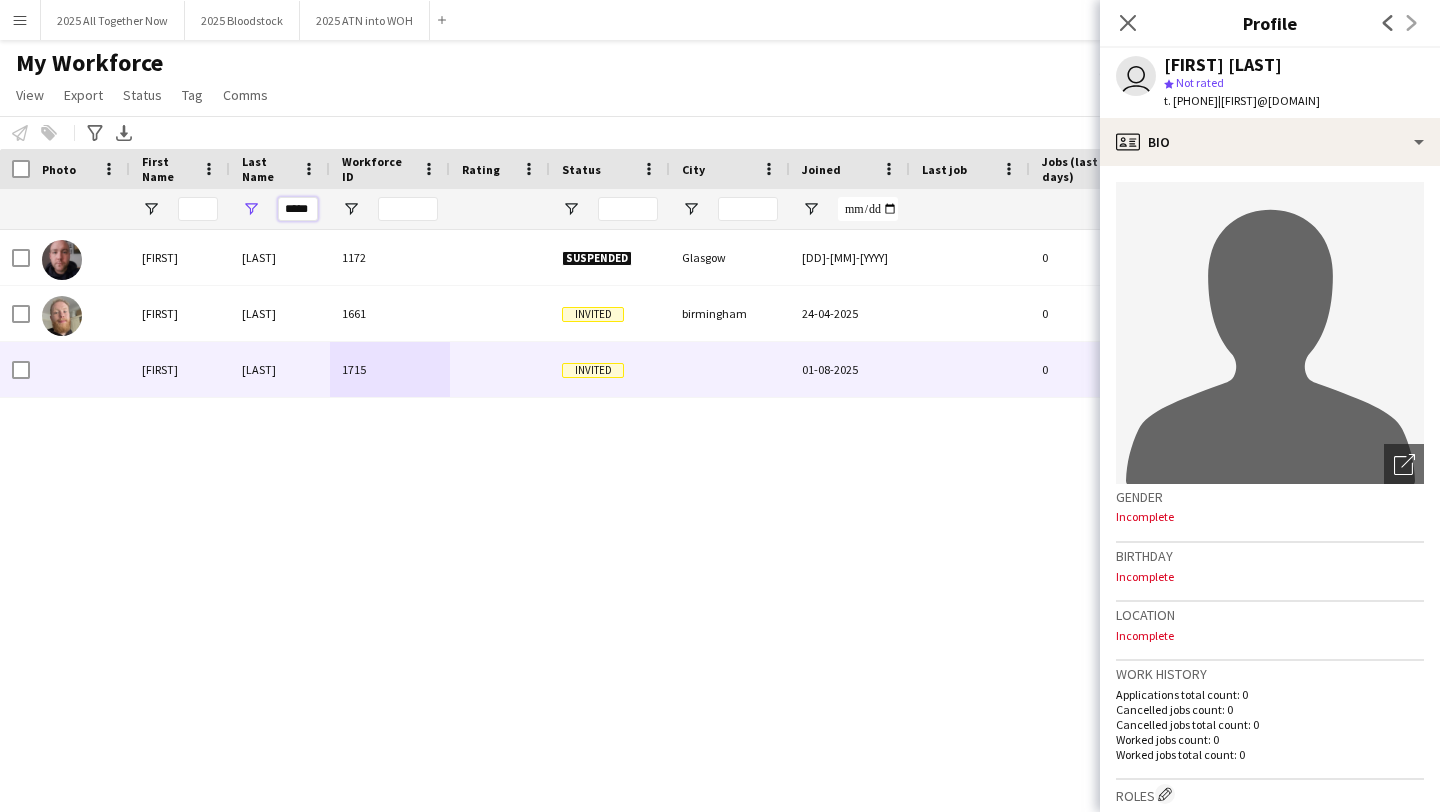 click on "*****" at bounding box center (298, 209) 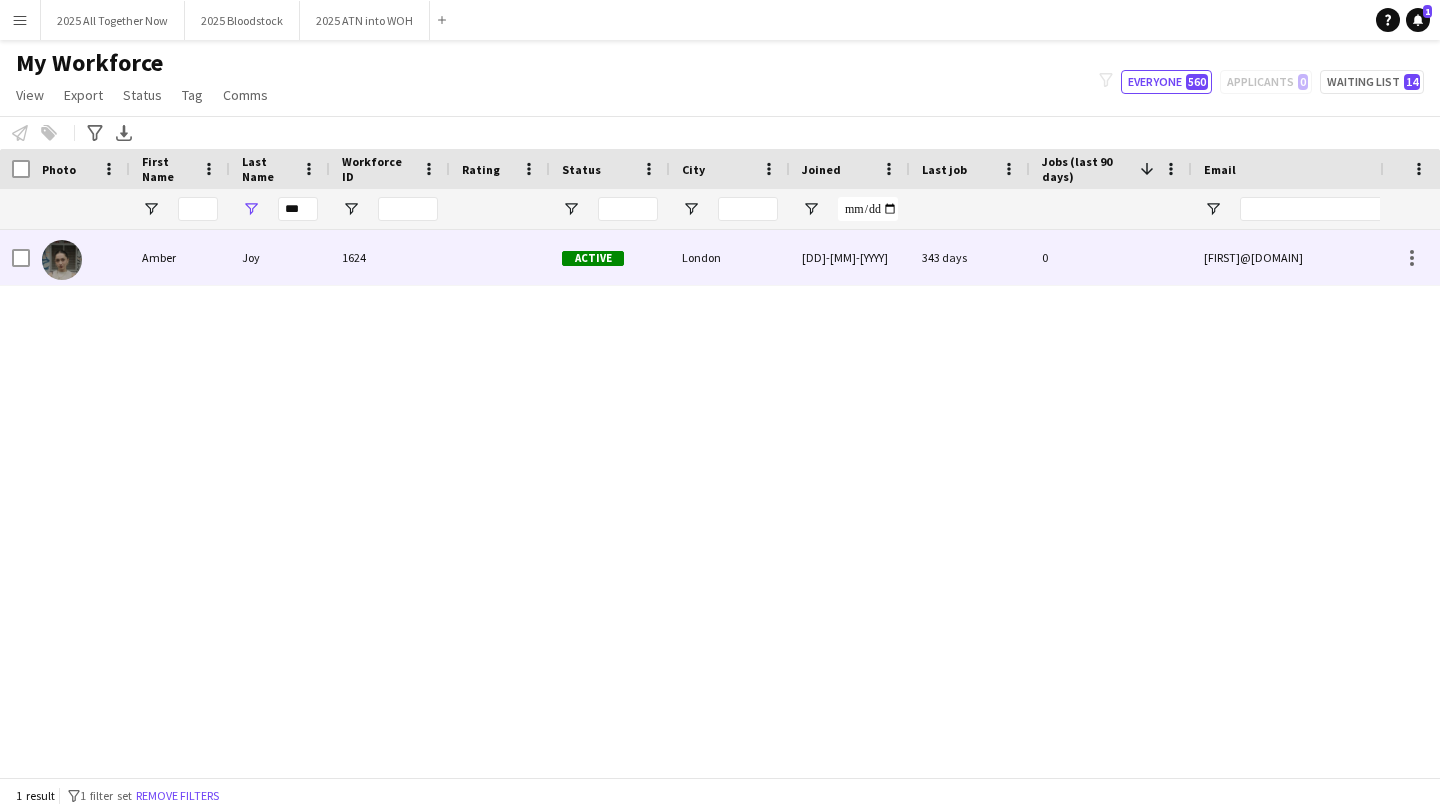 click on "Joy" at bounding box center [280, 257] 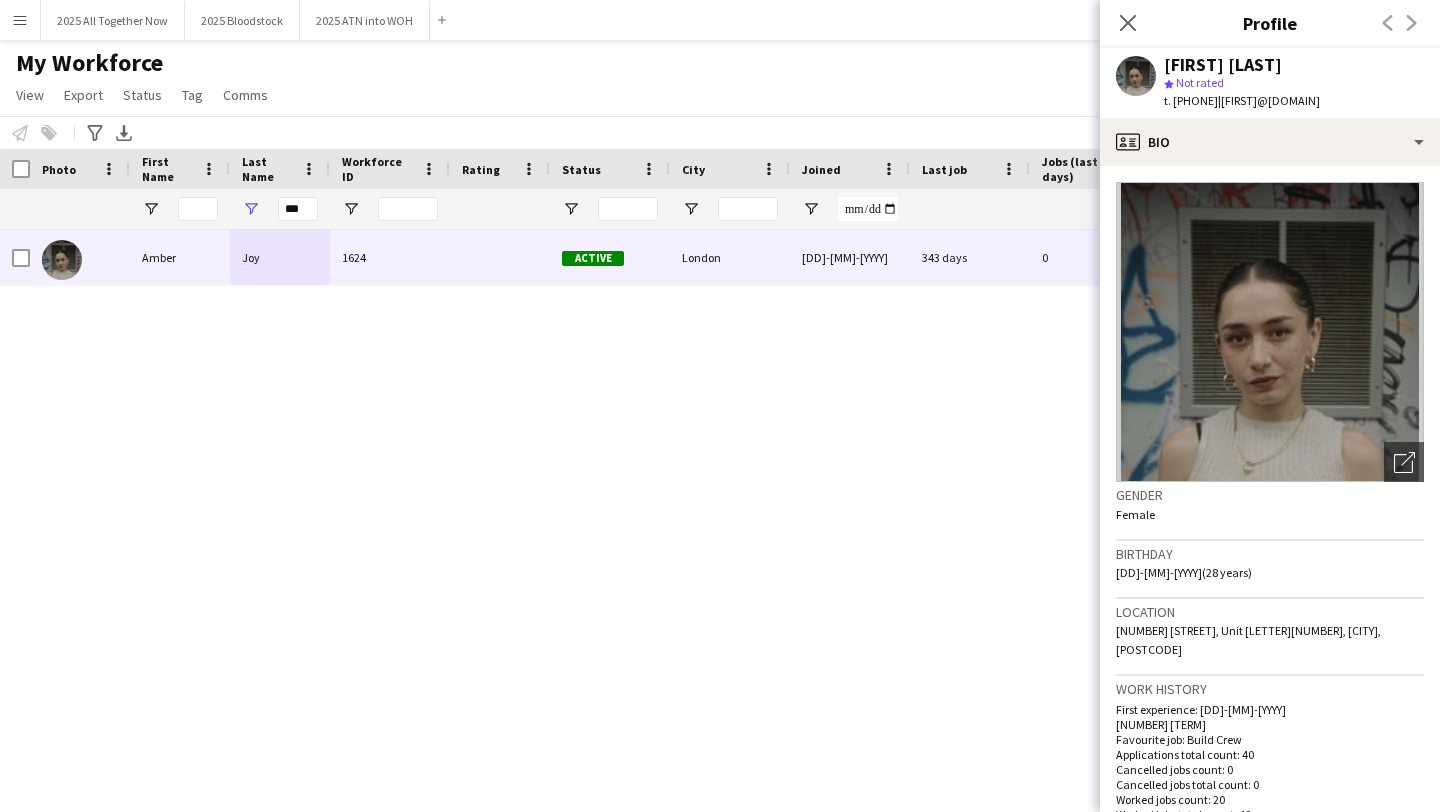 drag, startPoint x: 1193, startPoint y: 102, endPoint x: 1250, endPoint y: 102, distance: 57 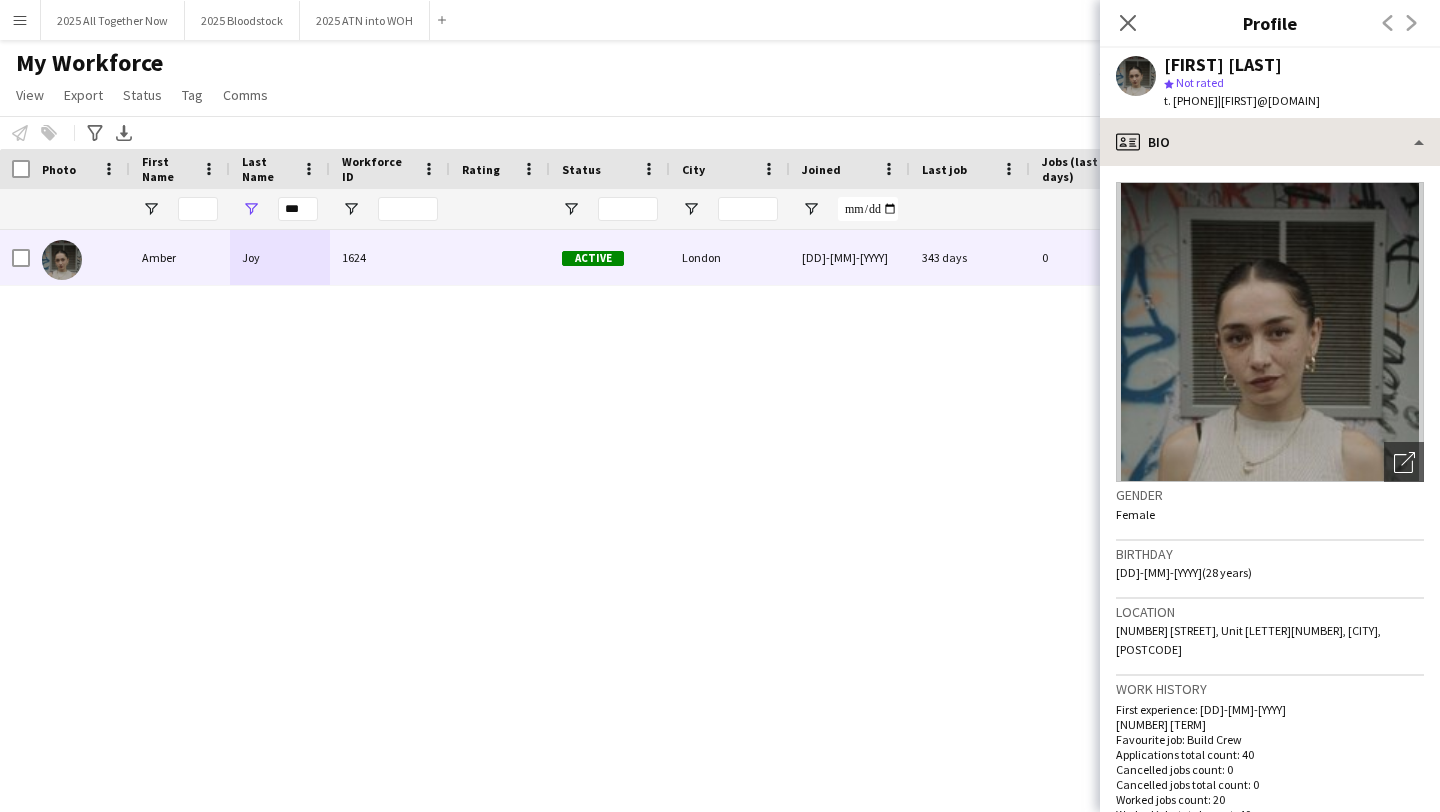 copy on "[PHONE]" 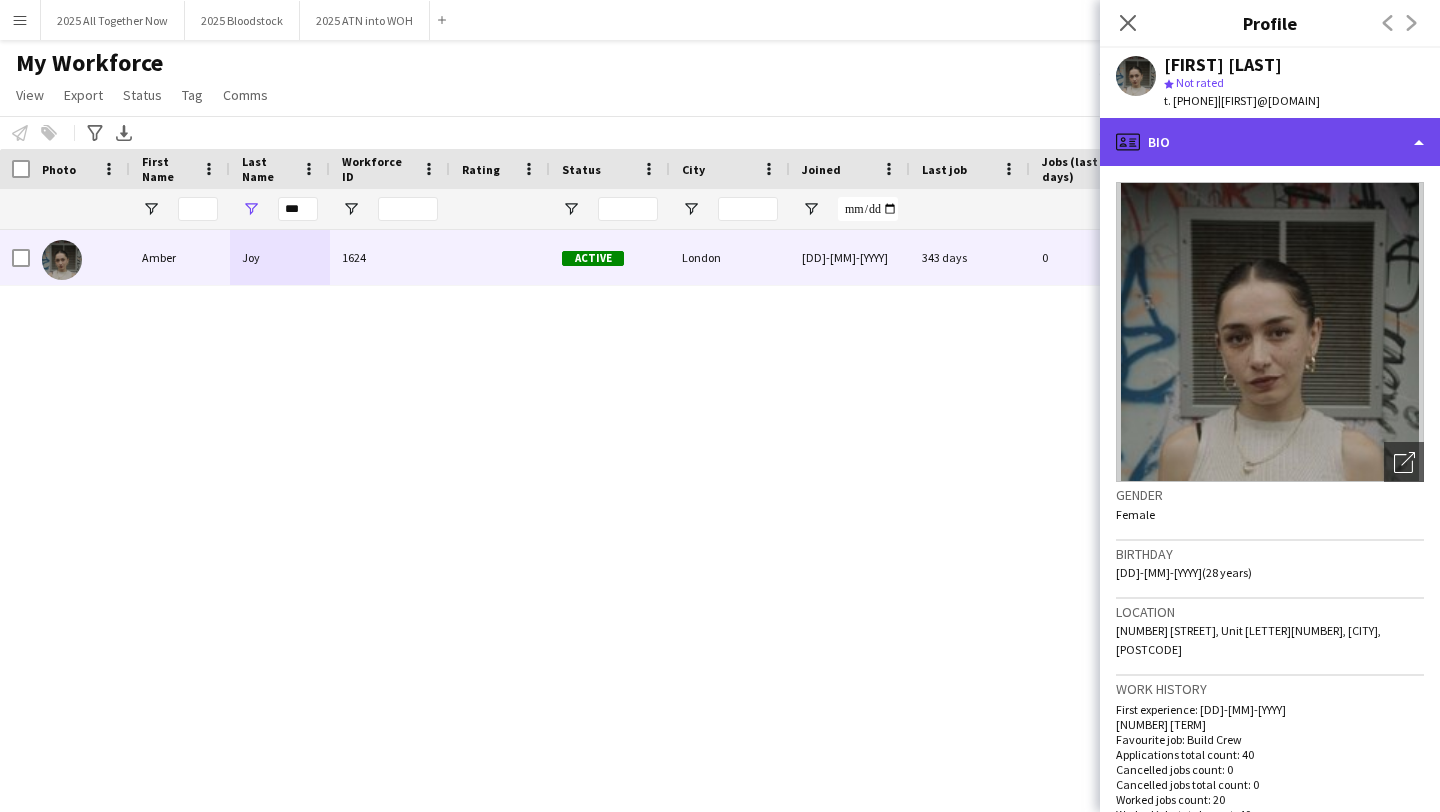 click on "profile
Bio" 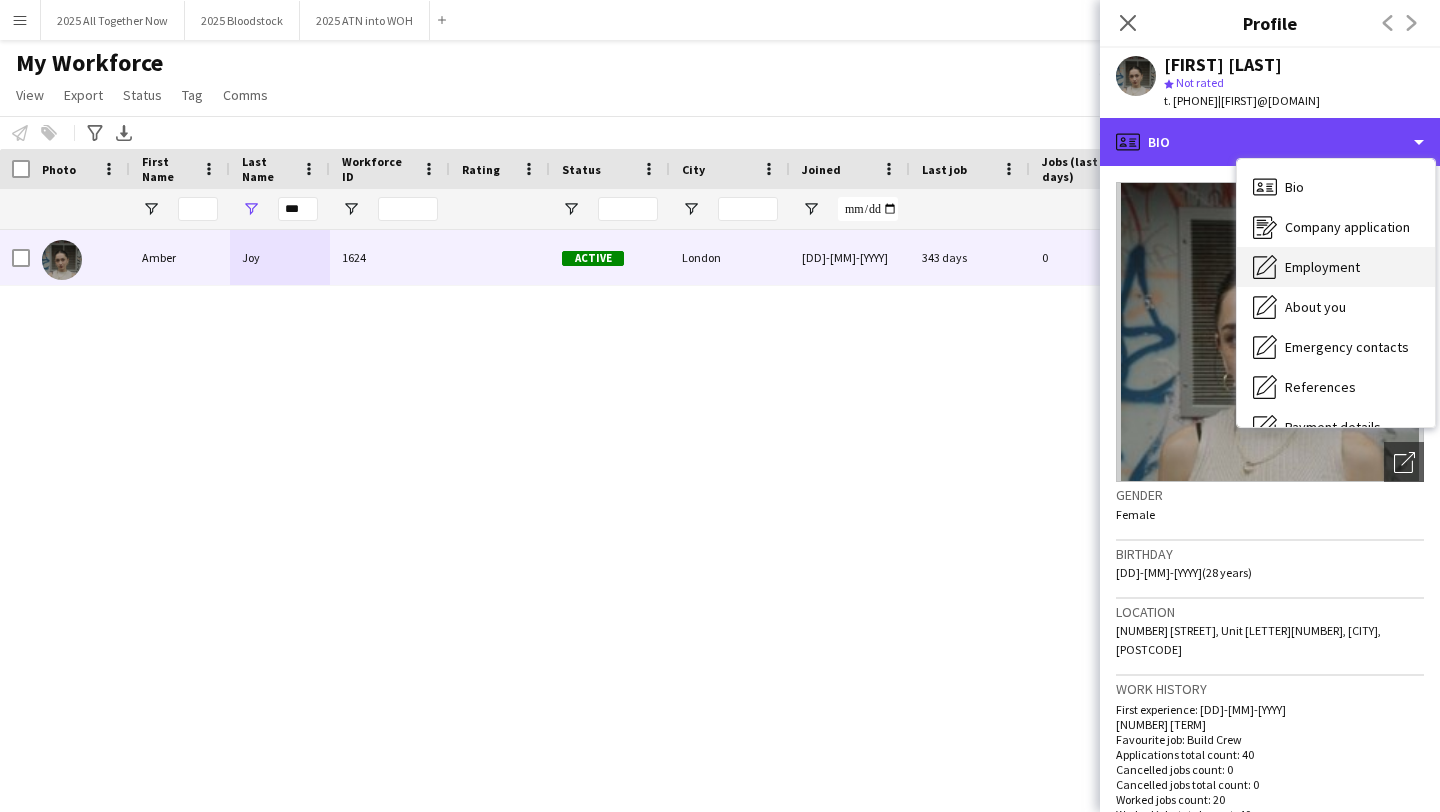 scroll, scrollTop: 228, scrollLeft: 0, axis: vertical 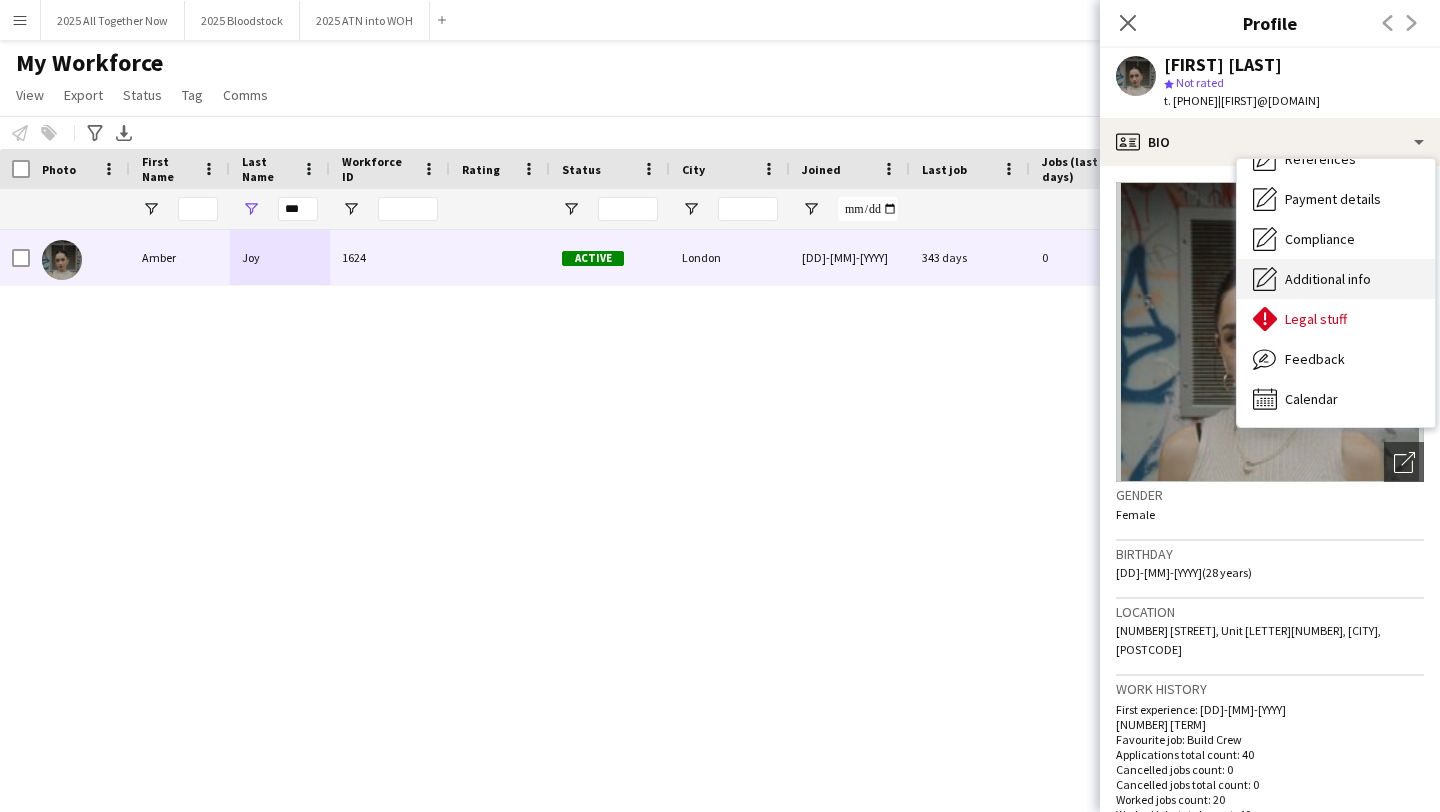 click on "Additional info" at bounding box center (1328, 279) 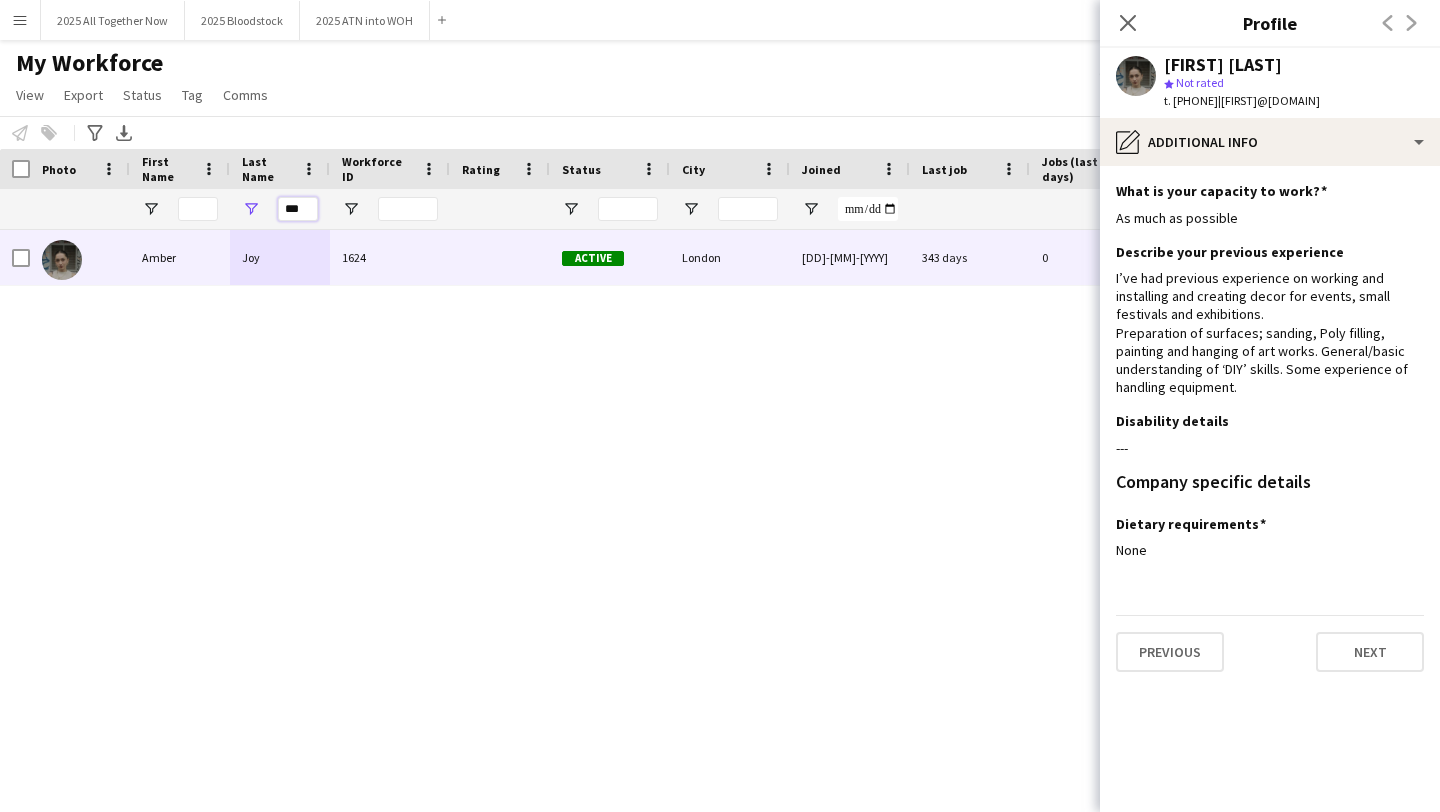 click on "***" at bounding box center [298, 209] 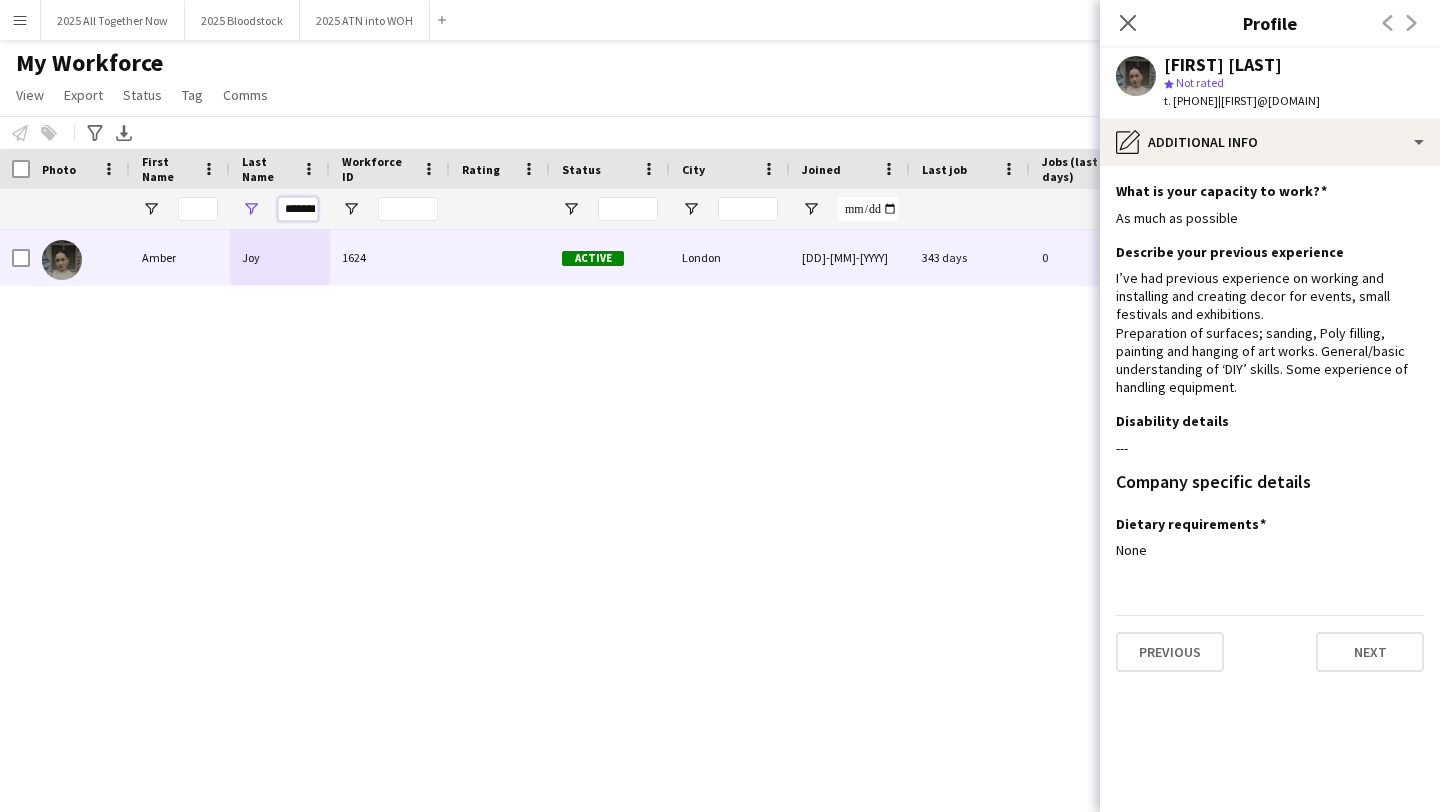 scroll, scrollTop: 0, scrollLeft: 2, axis: horizontal 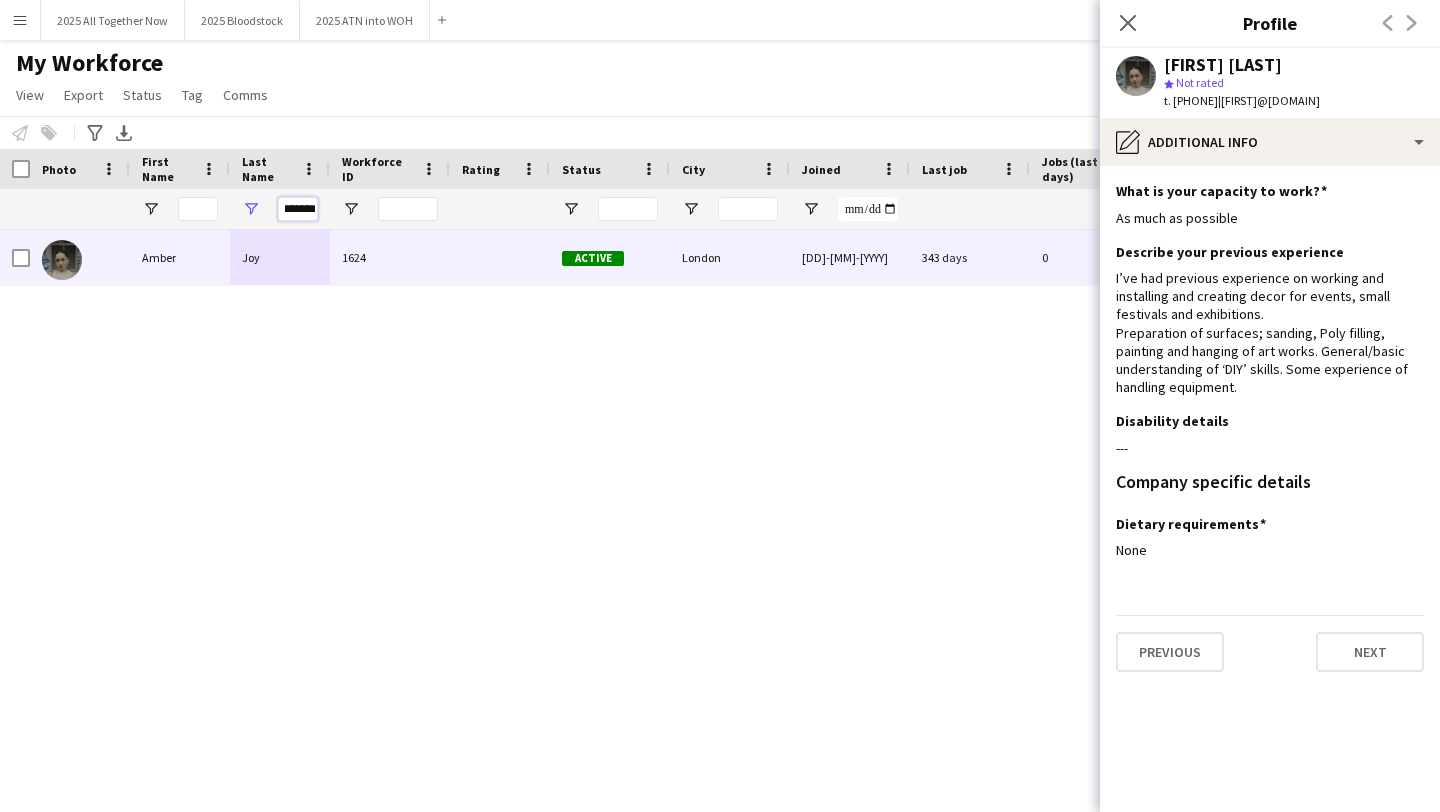 type on "*******" 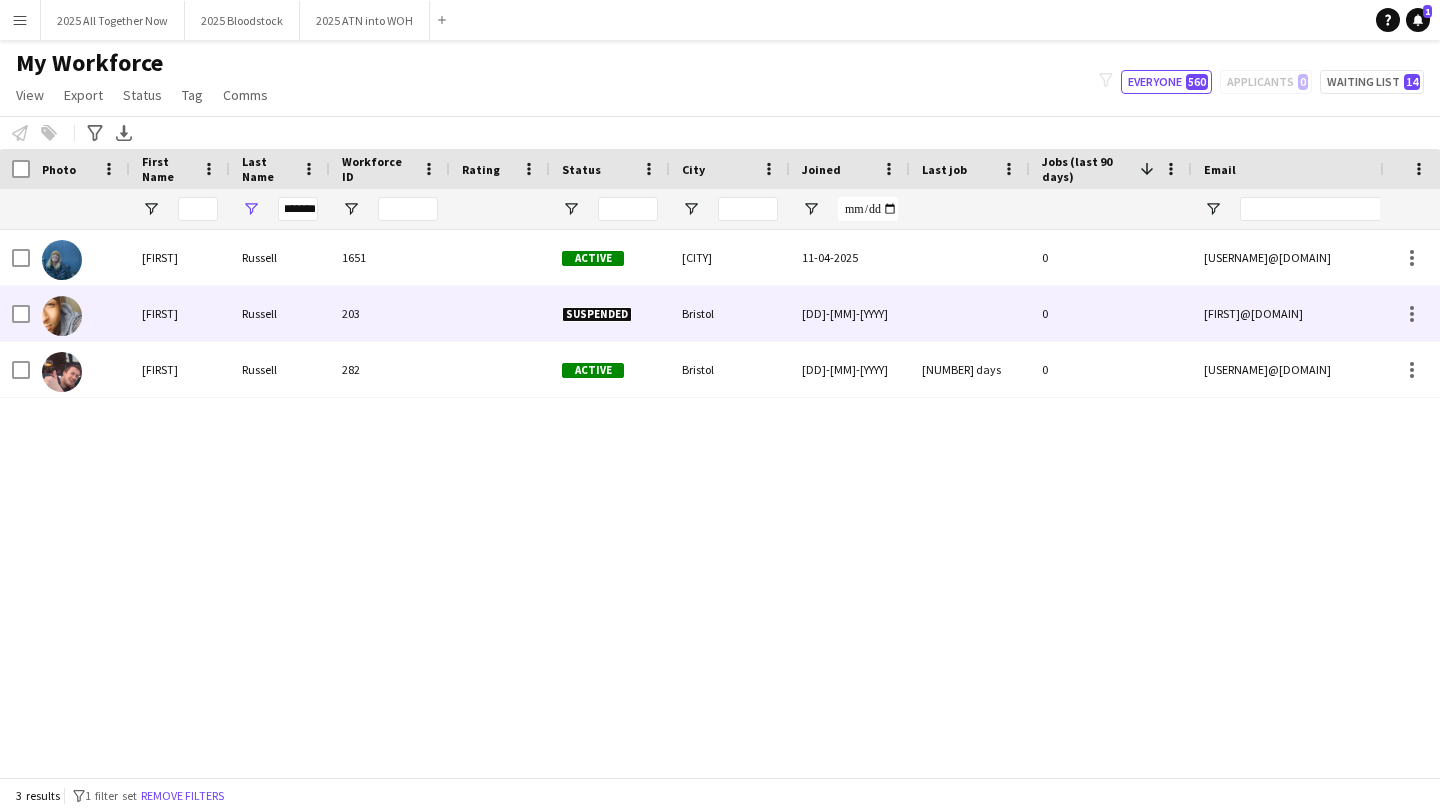 click on "Russell" at bounding box center [280, 313] 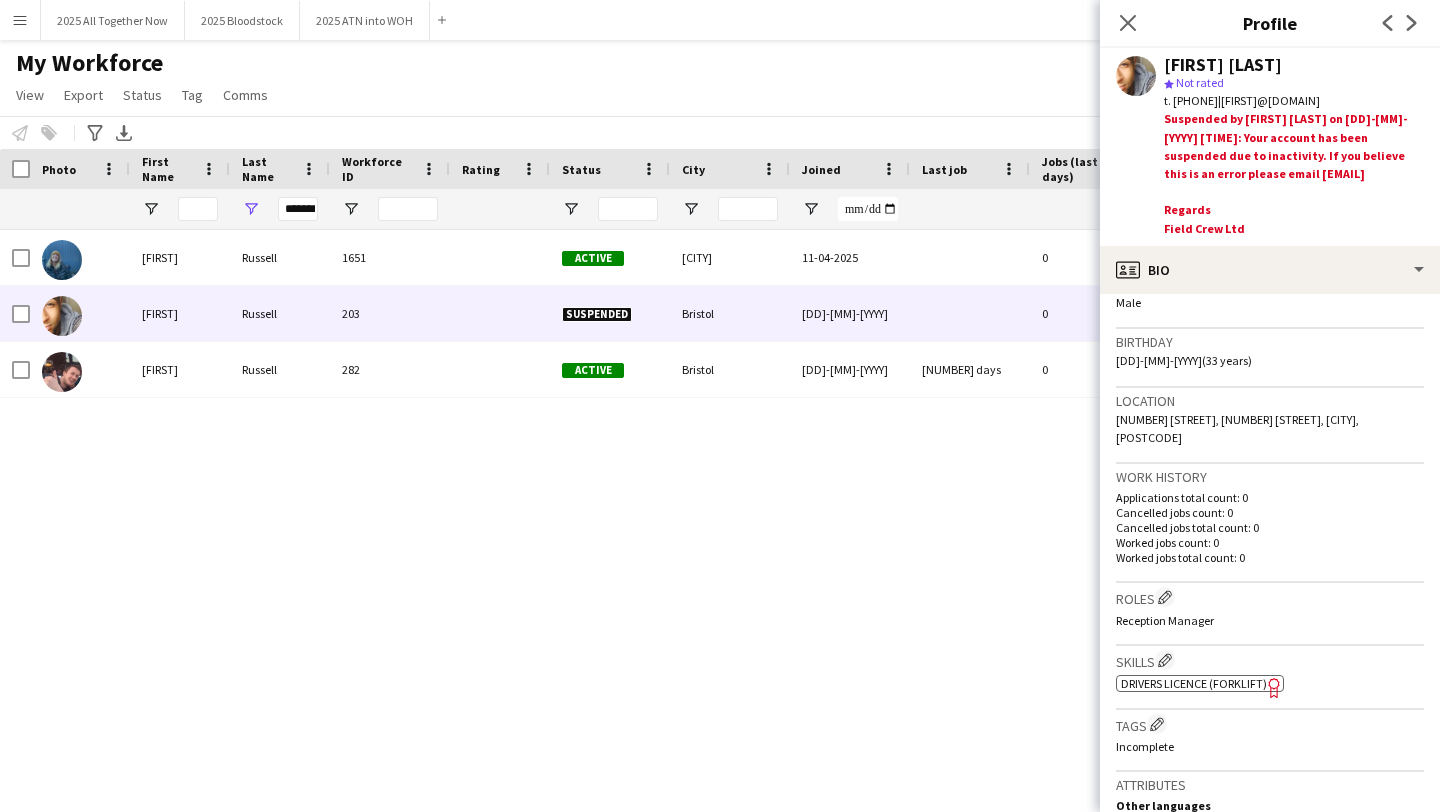 scroll, scrollTop: 343, scrollLeft: 0, axis: vertical 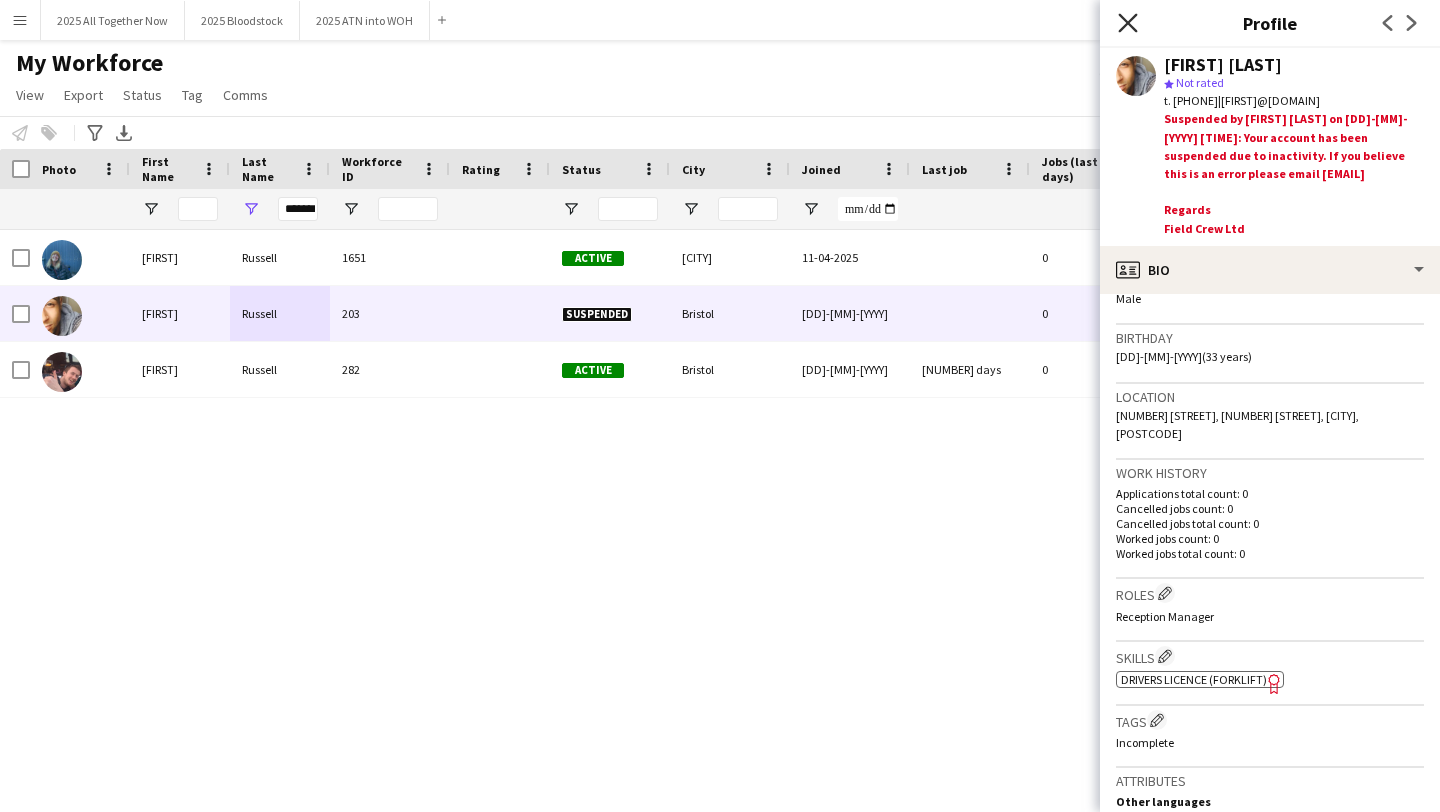 click 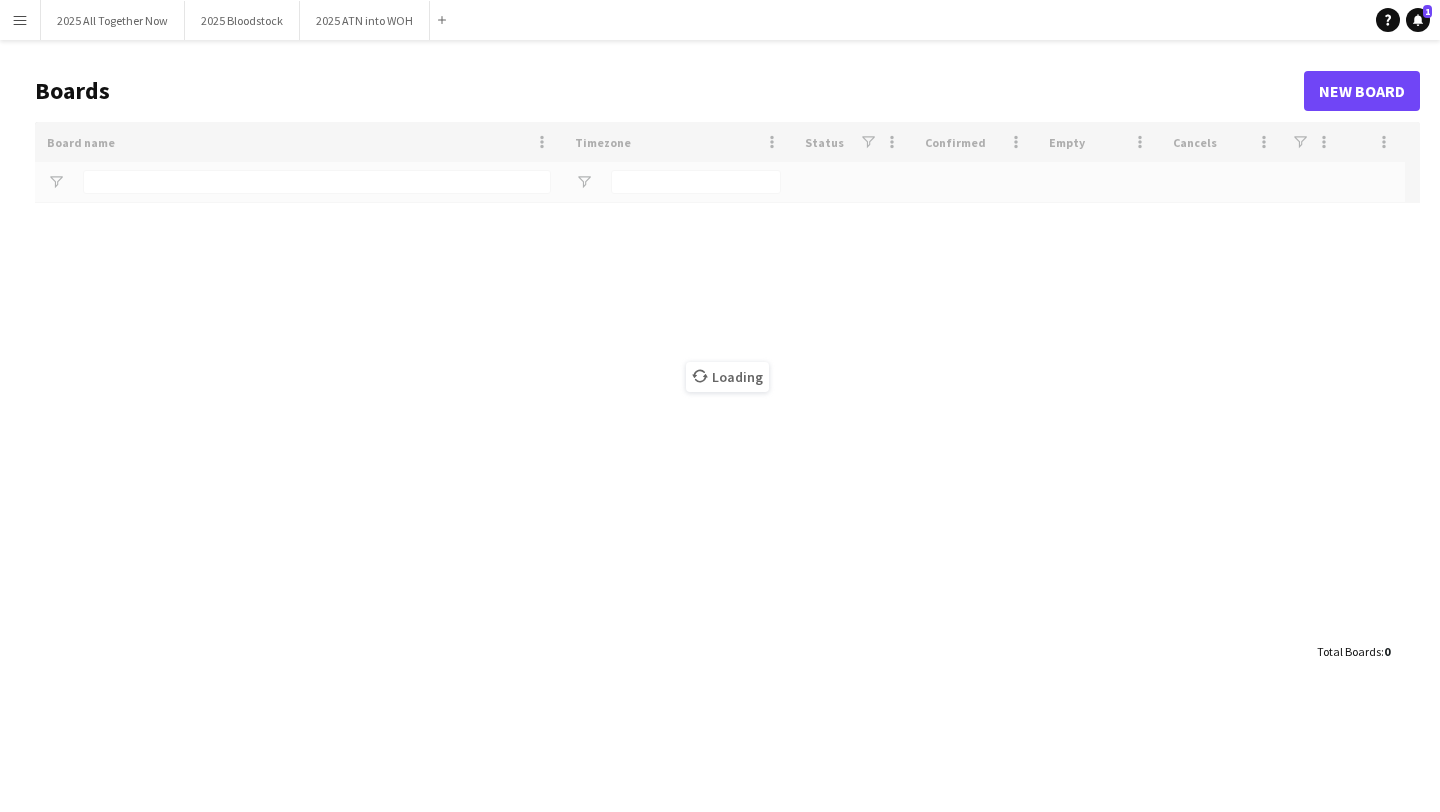 type on "***" 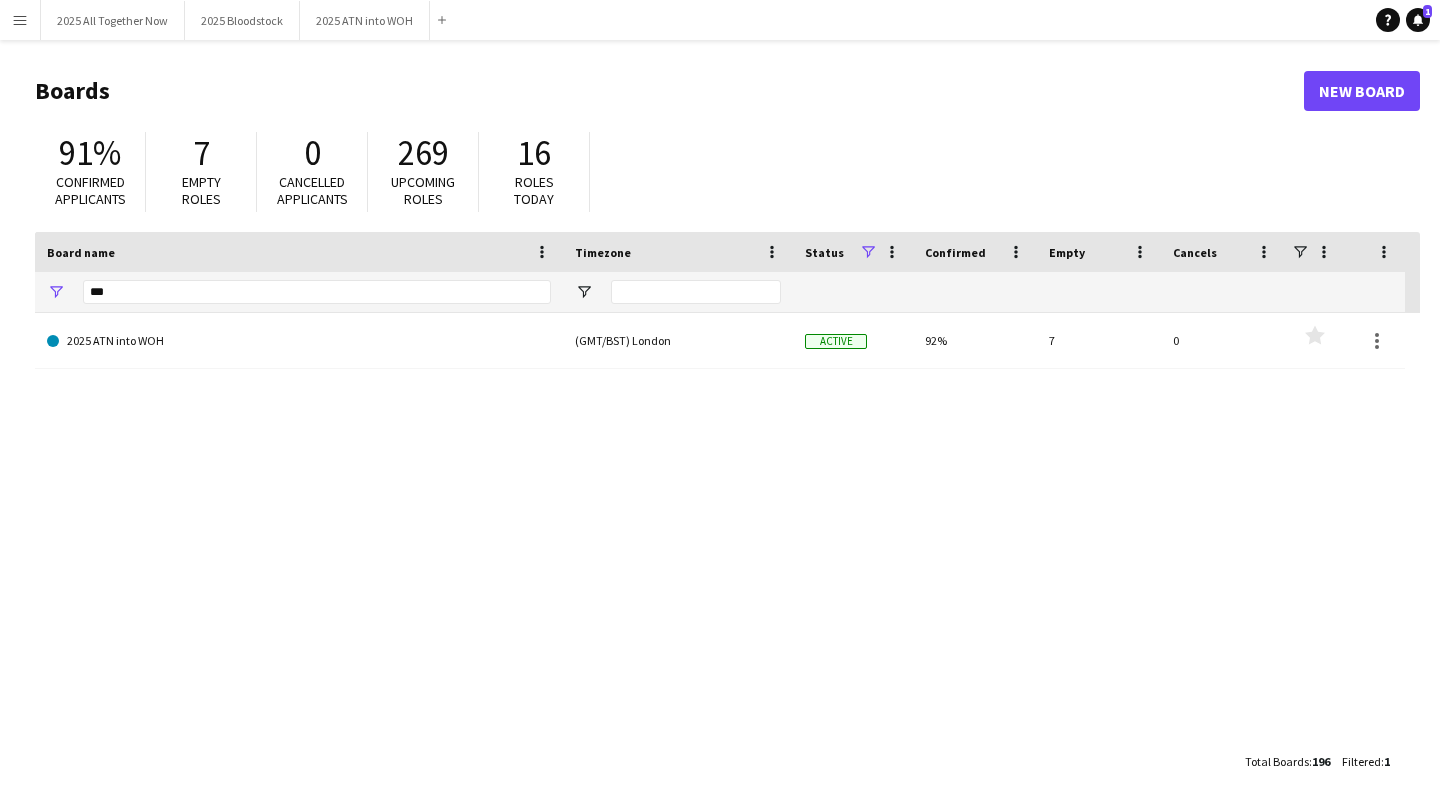 click on "Menu" at bounding box center (20, 20) 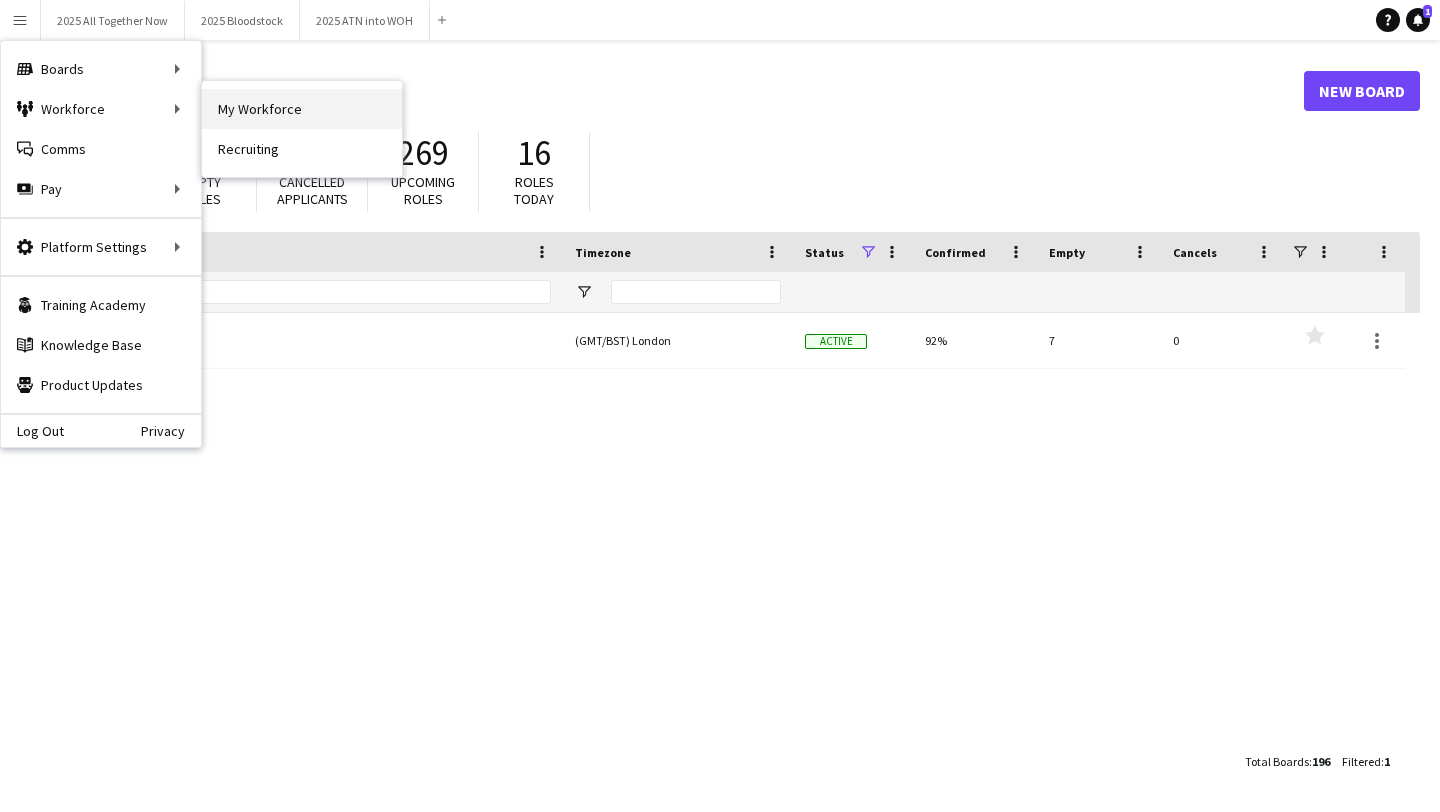 click on "My Workforce" at bounding box center (302, 109) 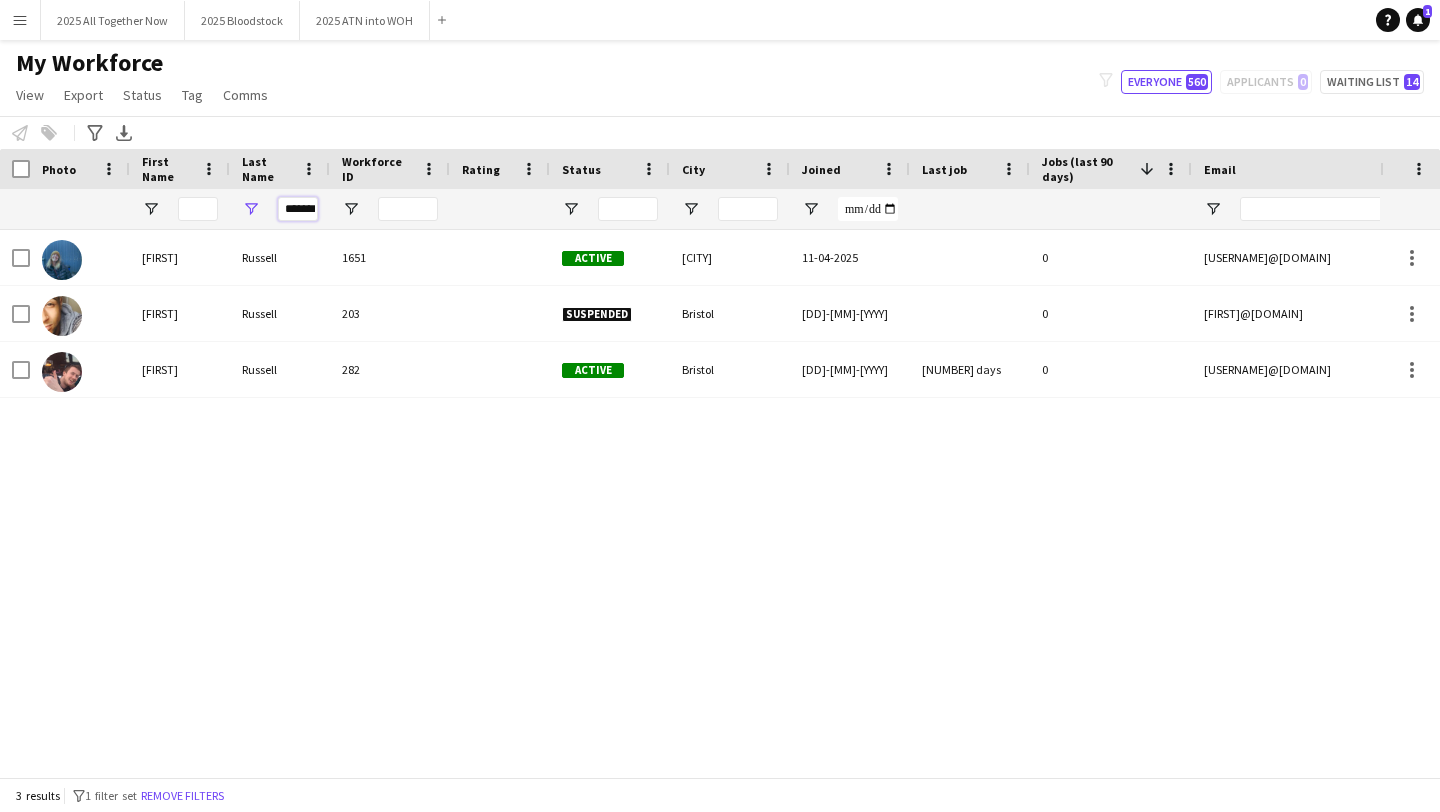 click on "*******" at bounding box center [298, 209] 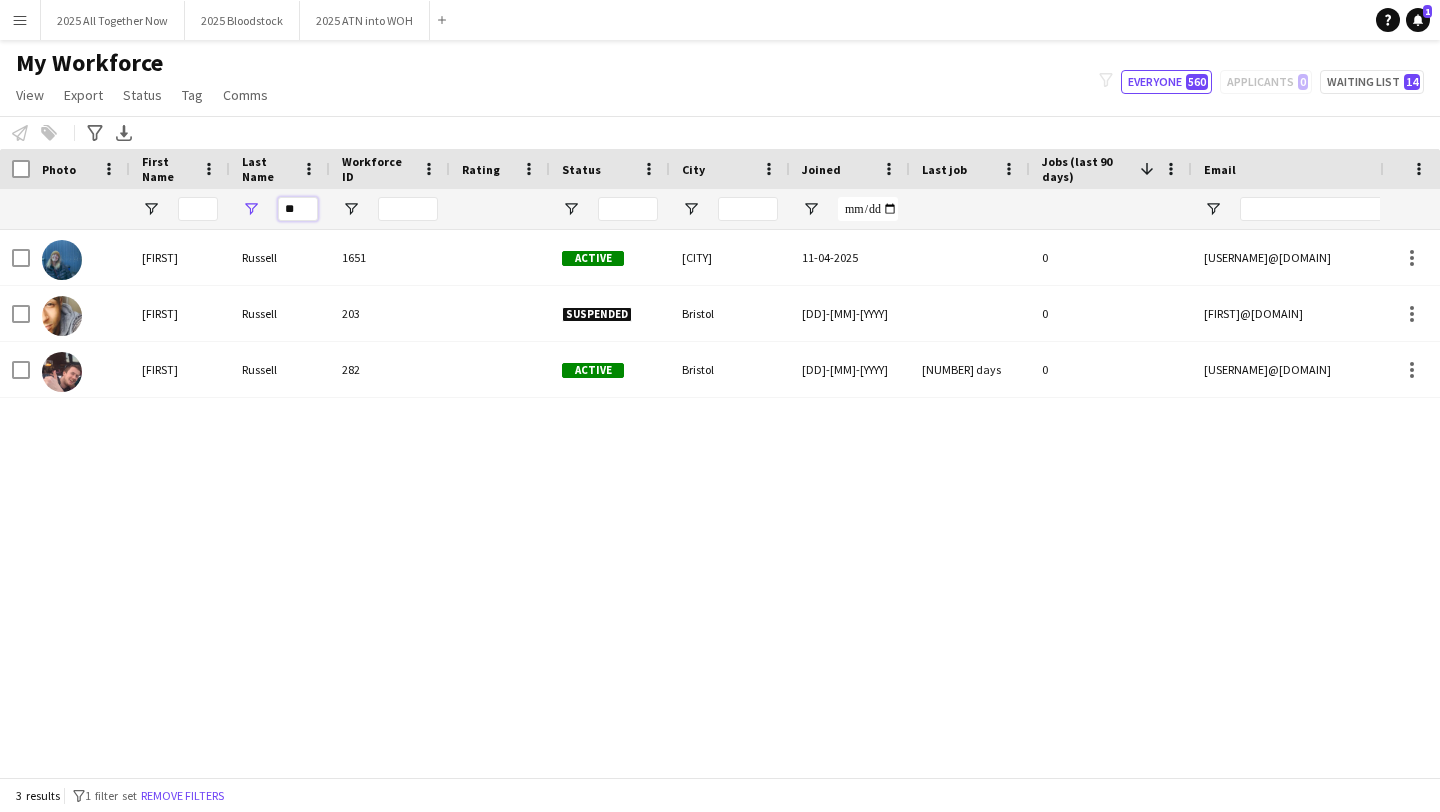 type on "*" 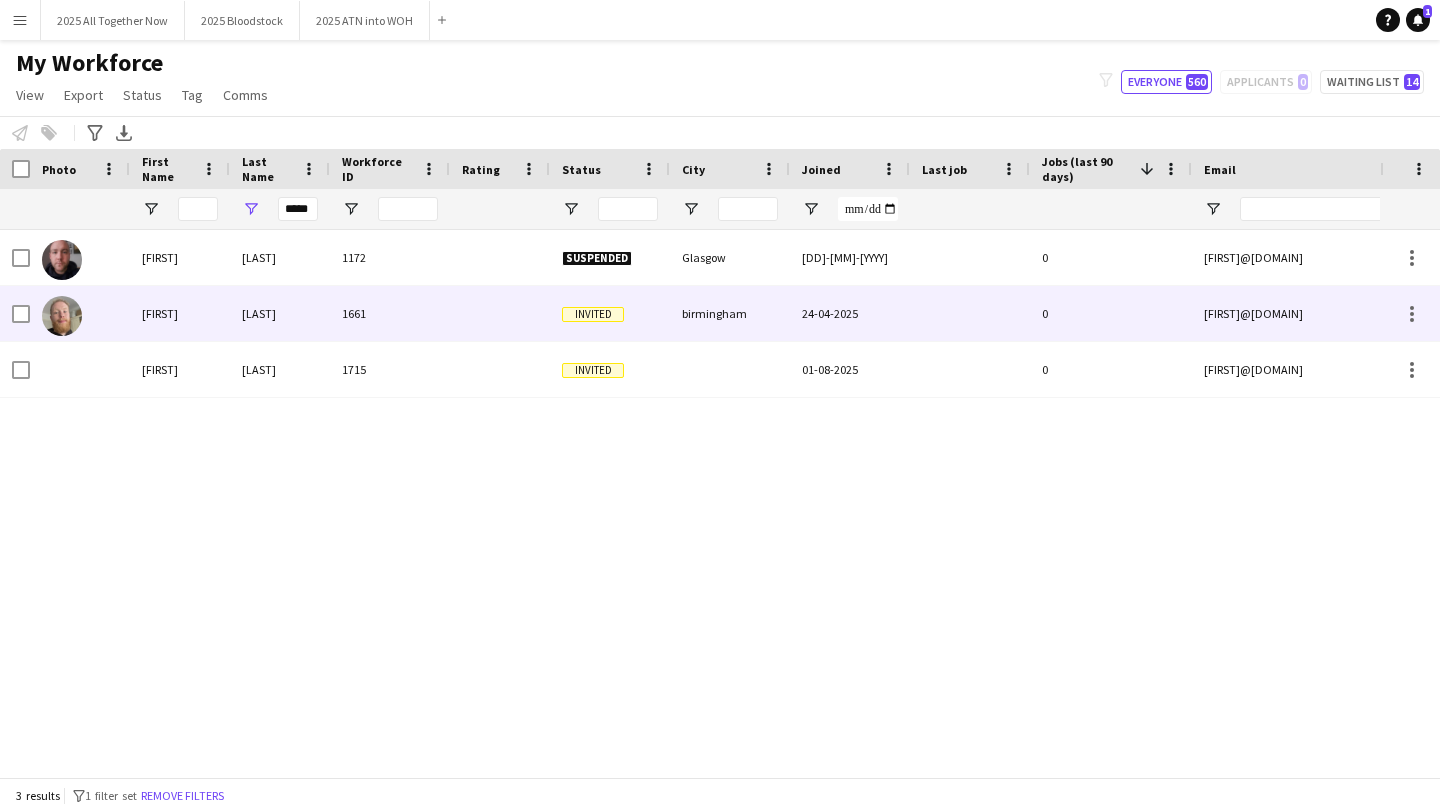 click on "[LAST]" at bounding box center (280, 313) 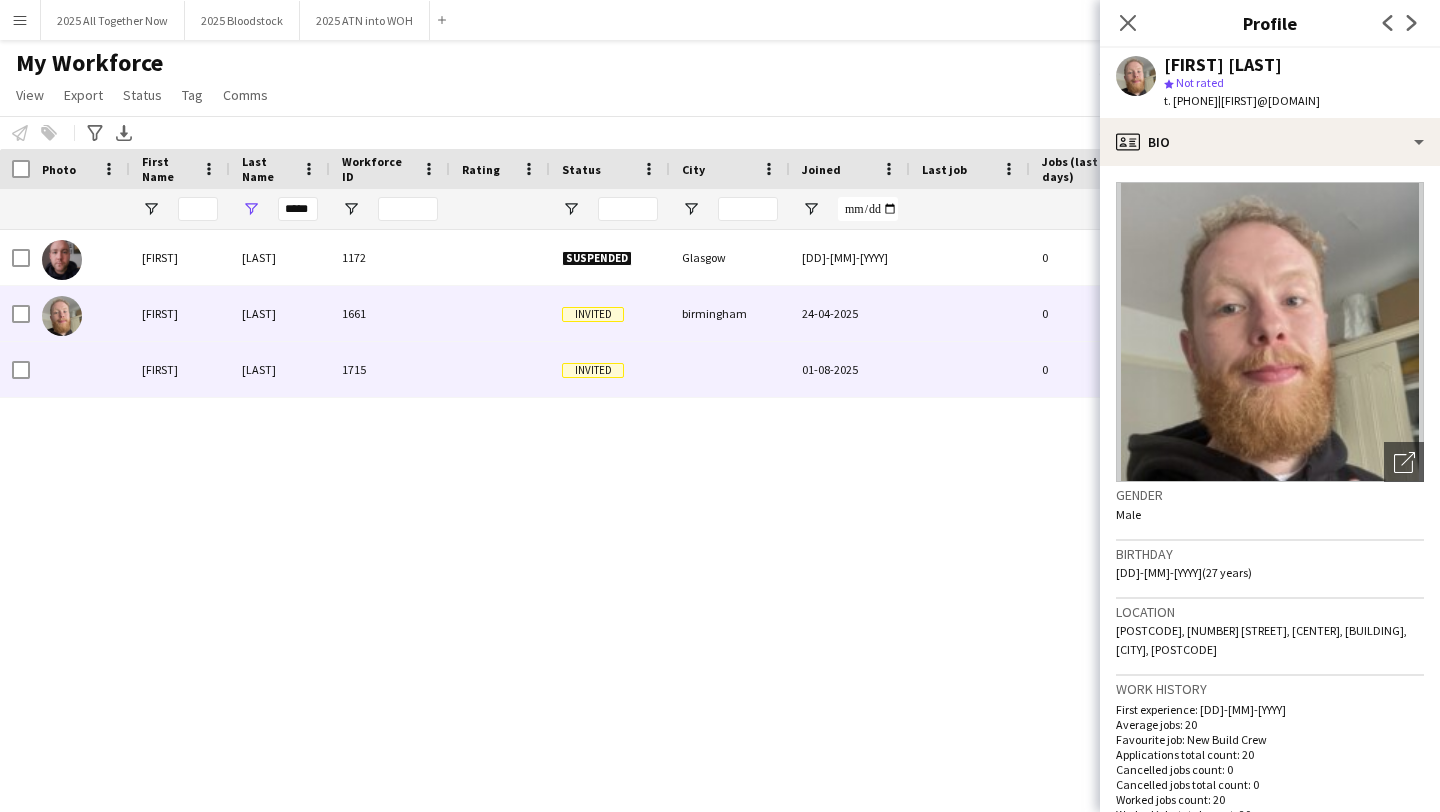 click on "1715" at bounding box center [390, 369] 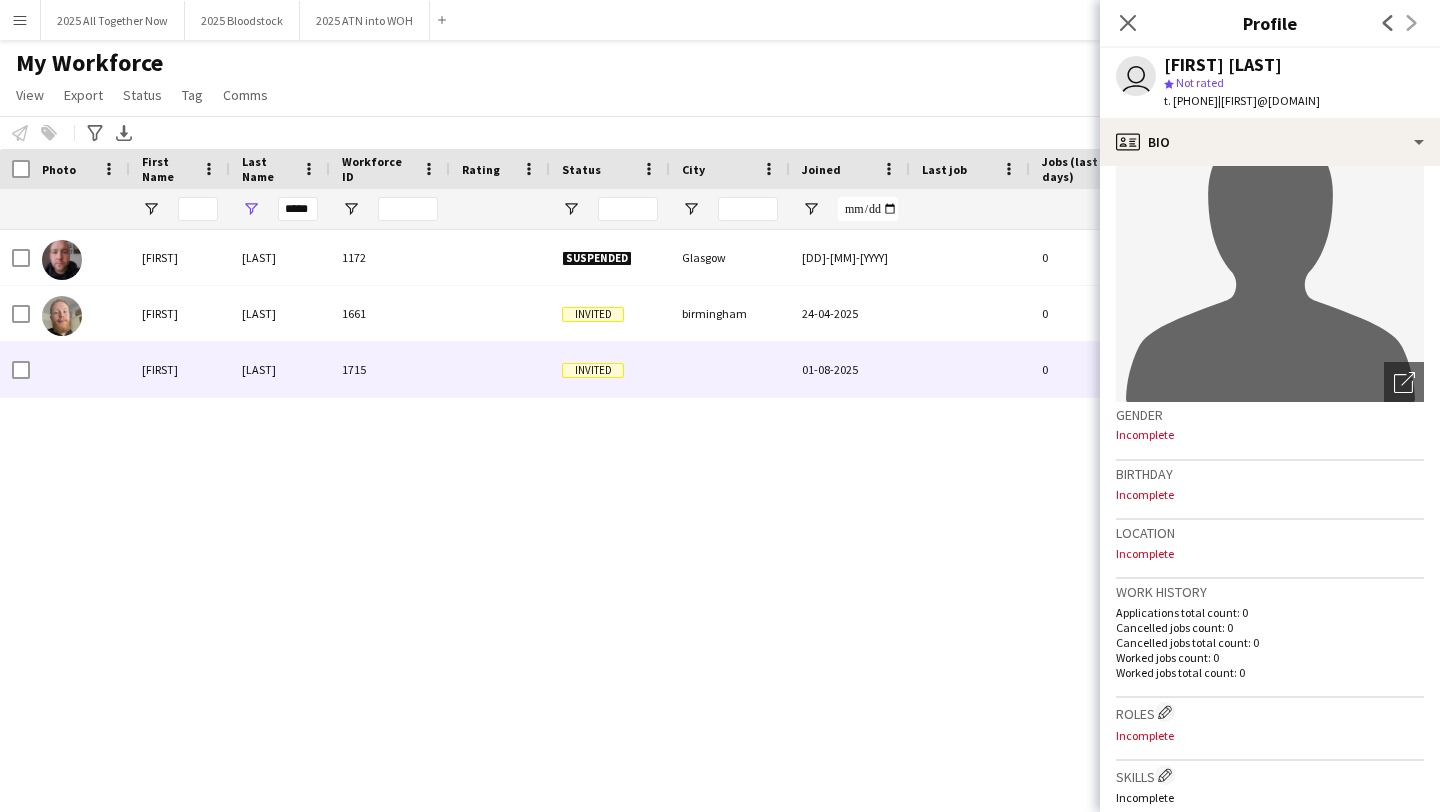 scroll, scrollTop: 76, scrollLeft: 0, axis: vertical 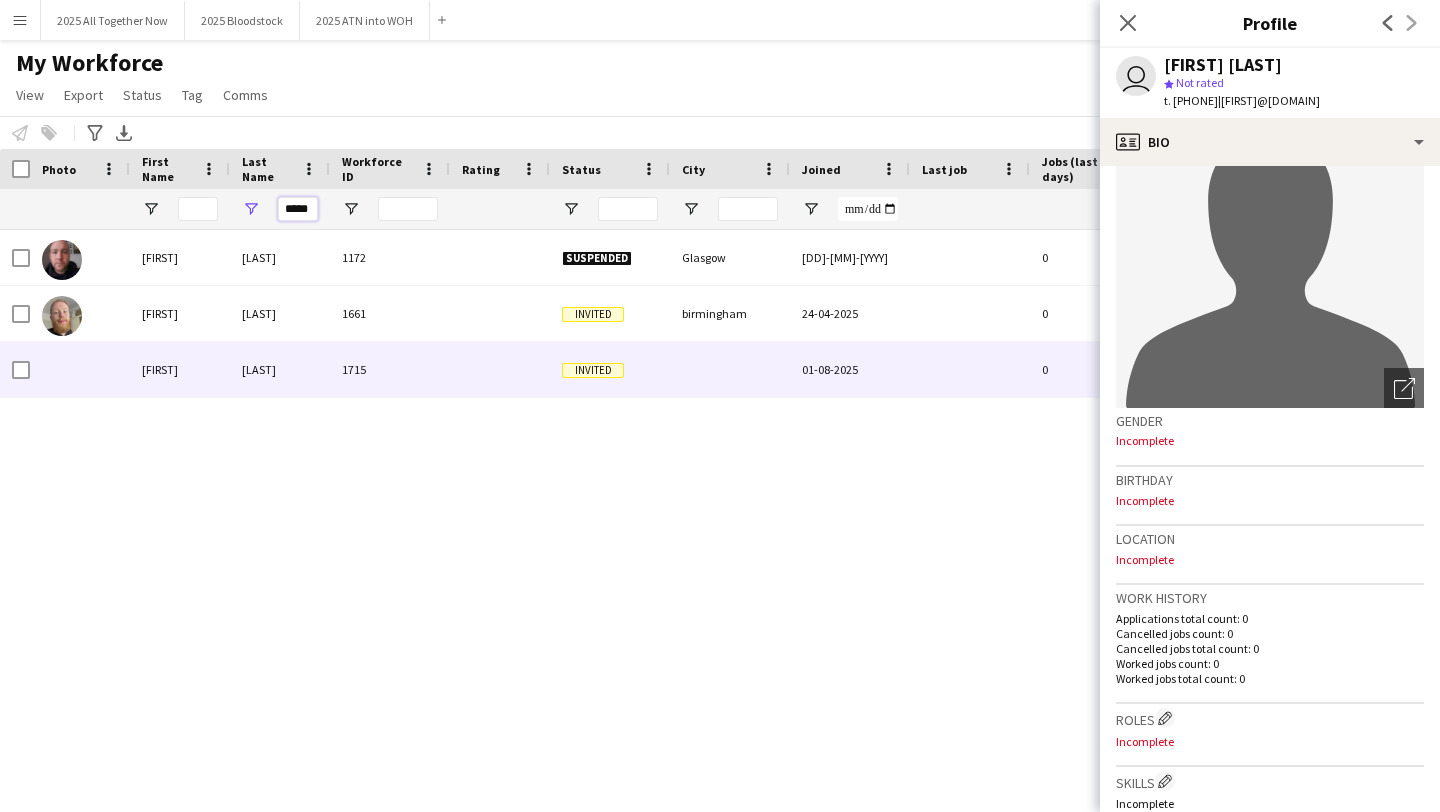 click on "*****" at bounding box center [298, 209] 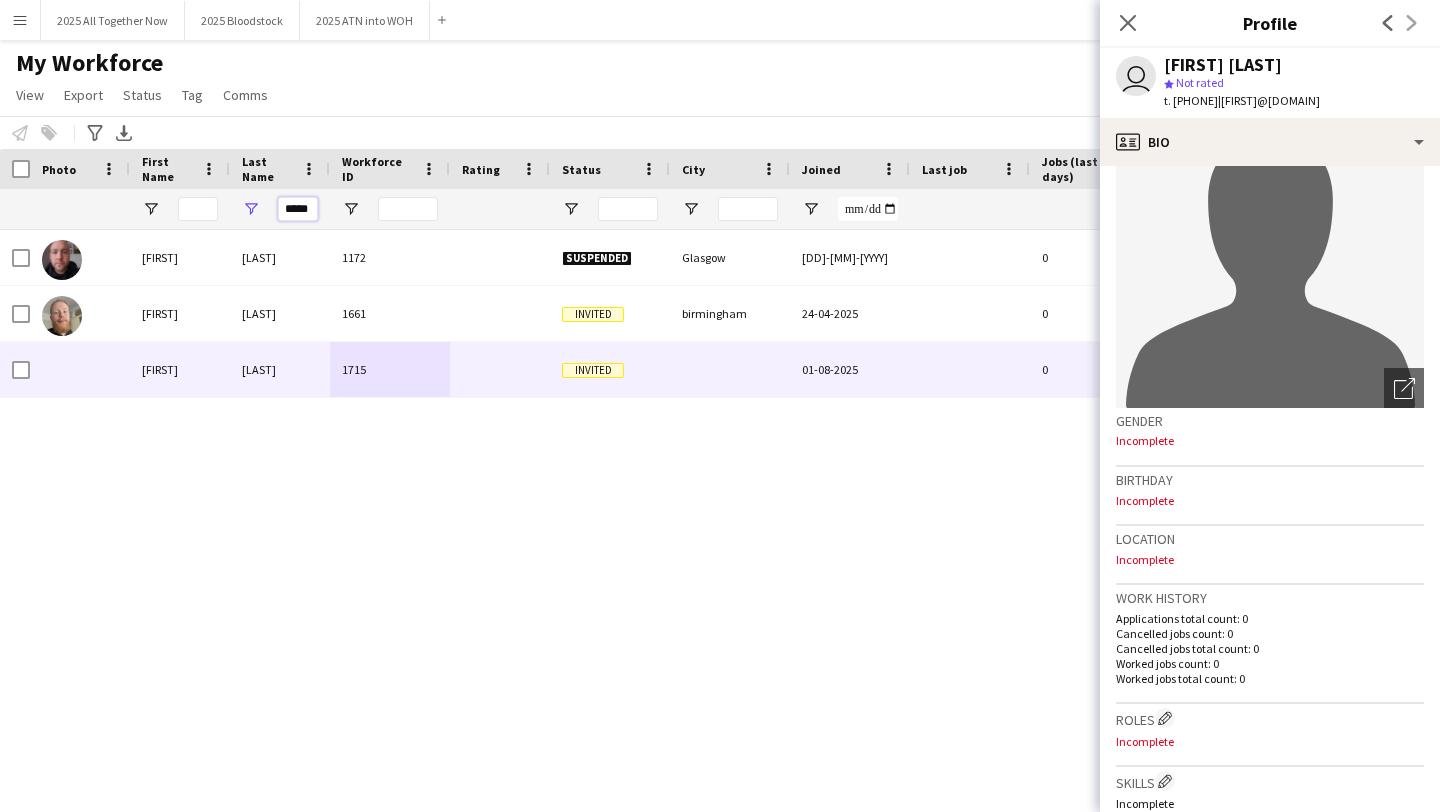 click on "*****" at bounding box center (298, 209) 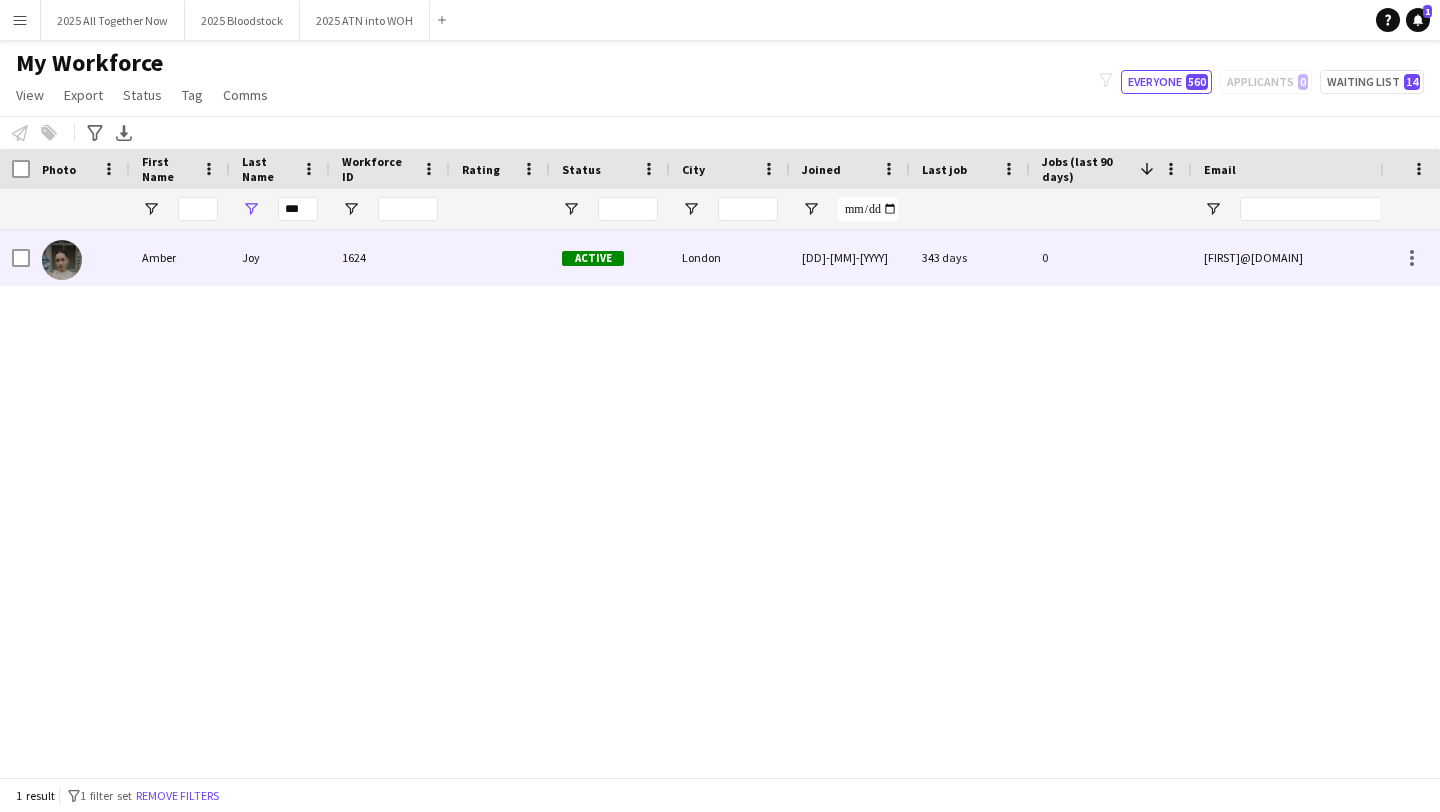 click on "Joy" at bounding box center [280, 257] 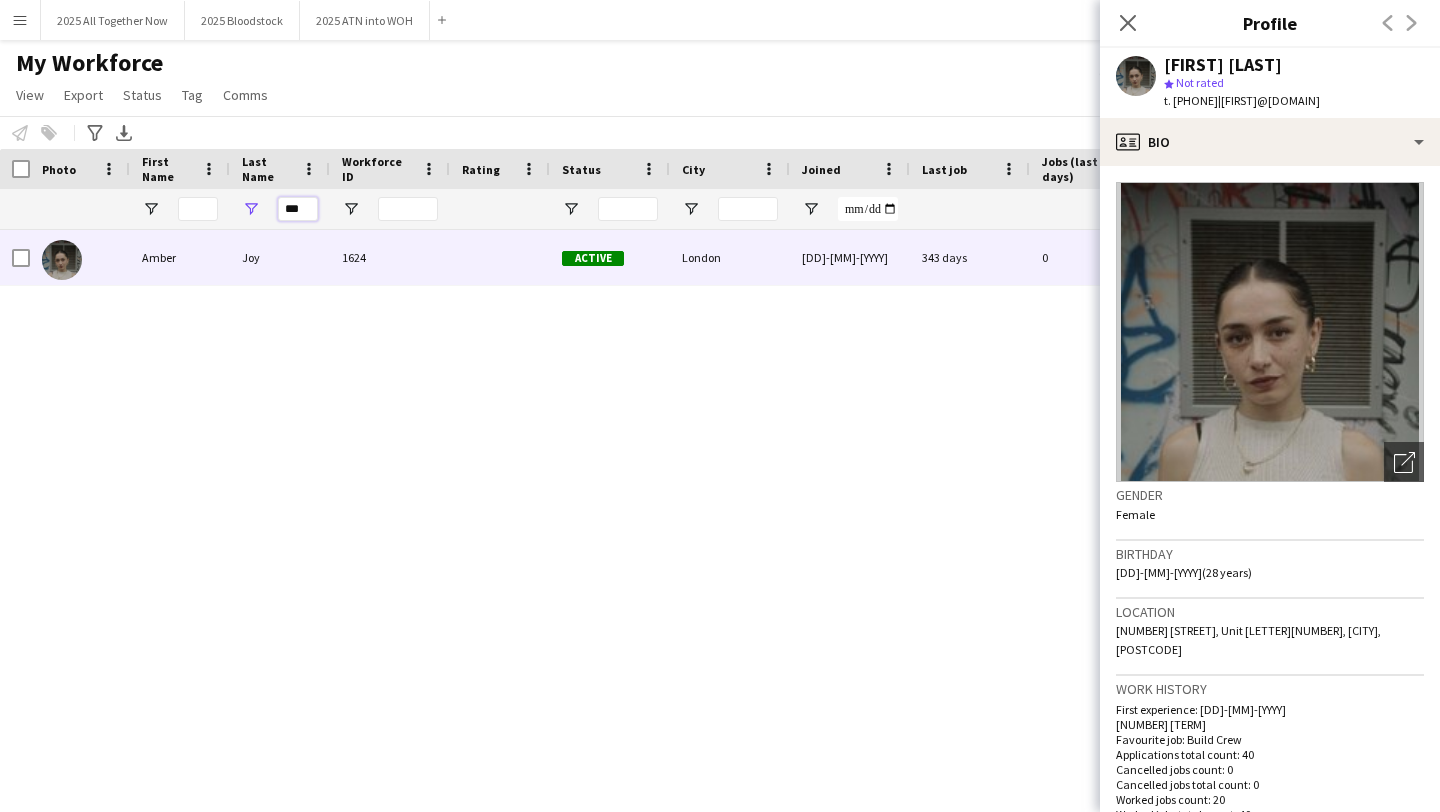 click on "***" at bounding box center [298, 209] 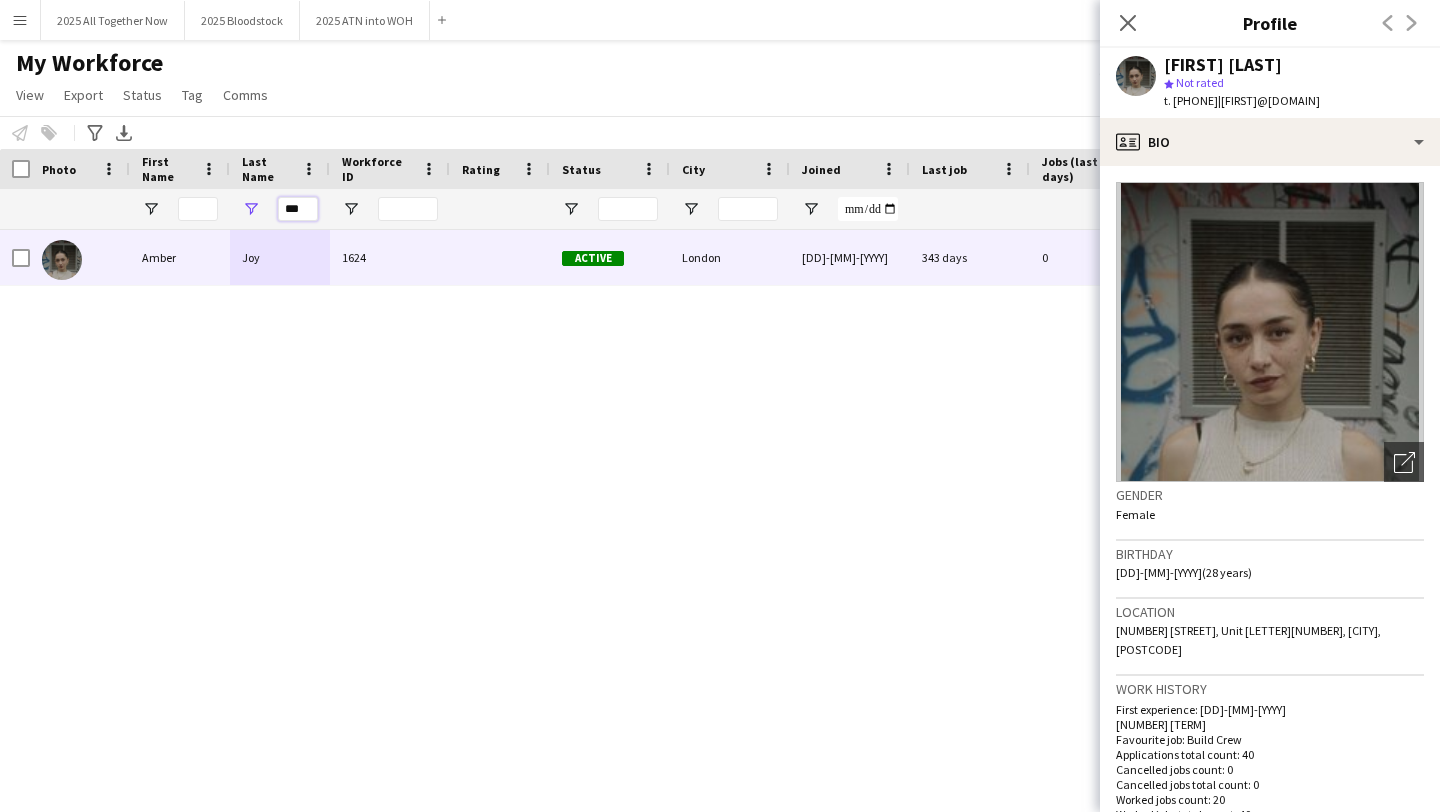 click on "***" at bounding box center (298, 209) 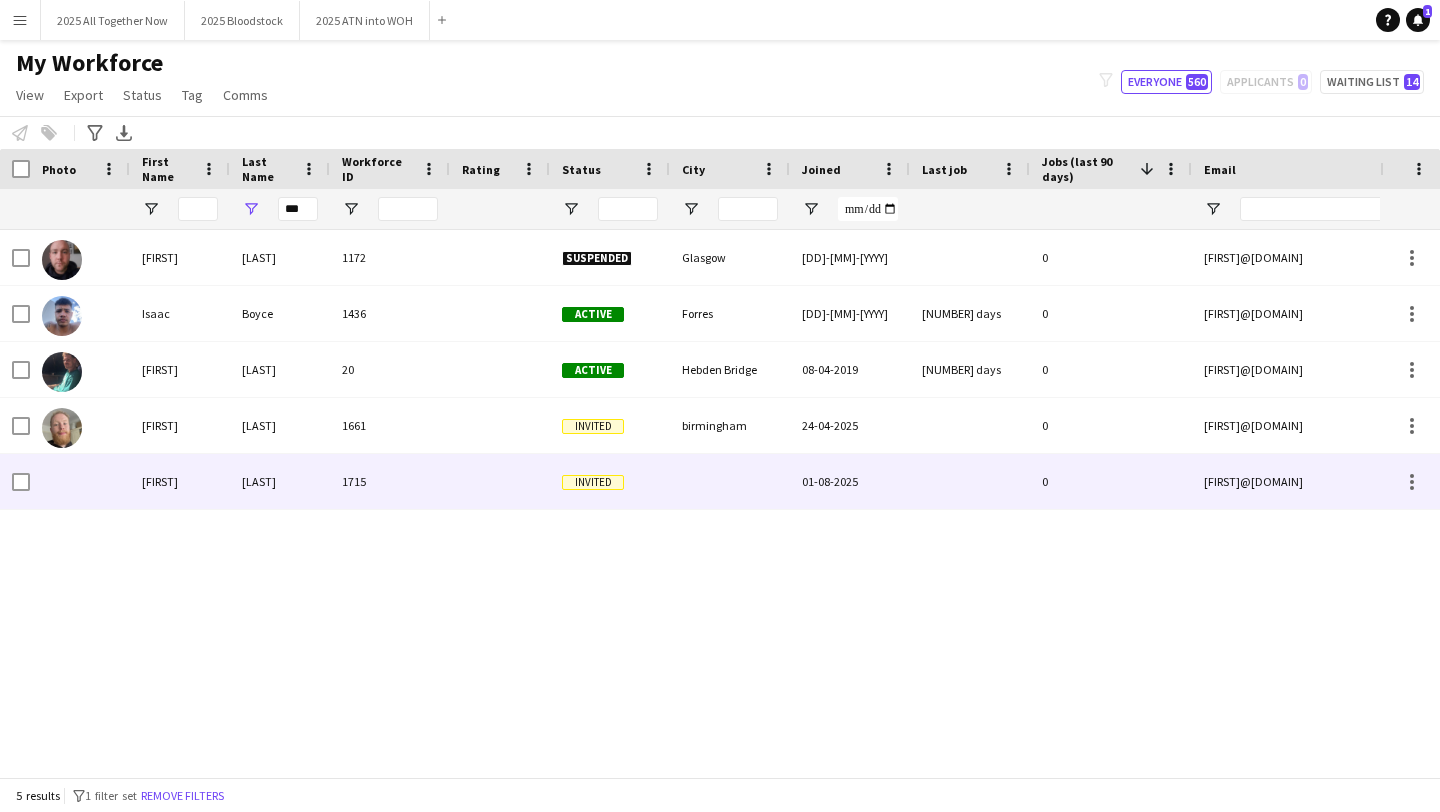 click on "[LAST]" at bounding box center (280, 481) 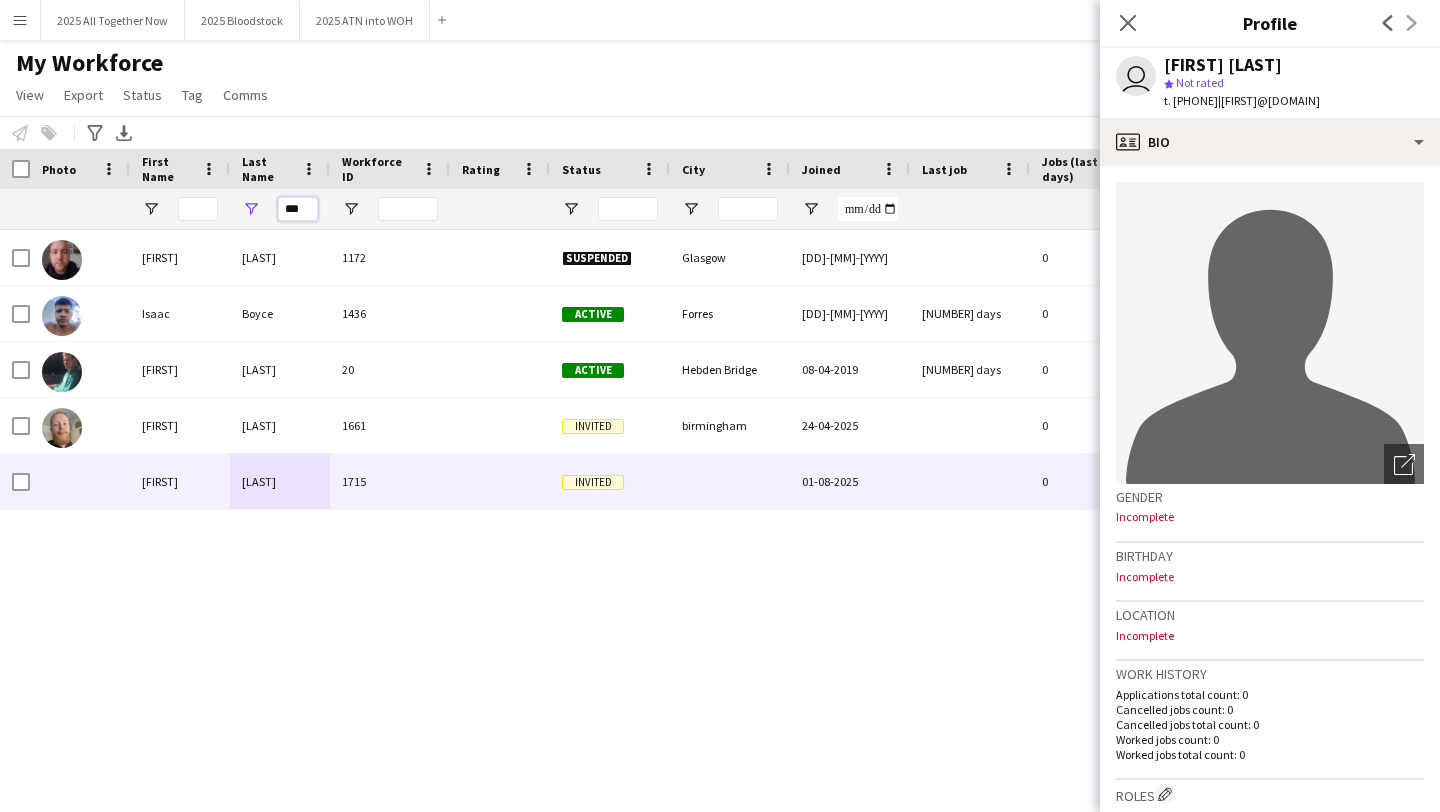 click on "***" at bounding box center [298, 209] 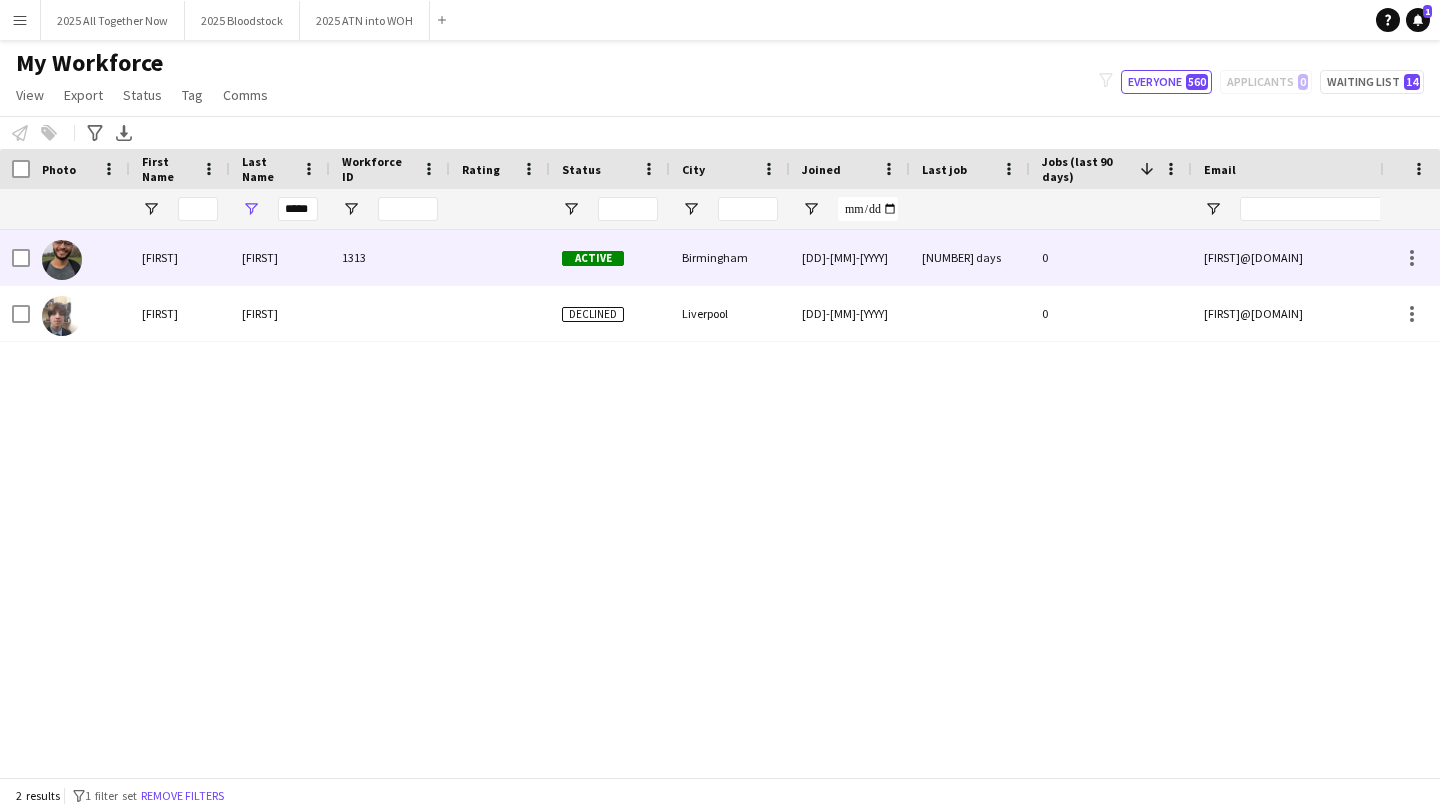 click on "[FIRST]" at bounding box center [280, 257] 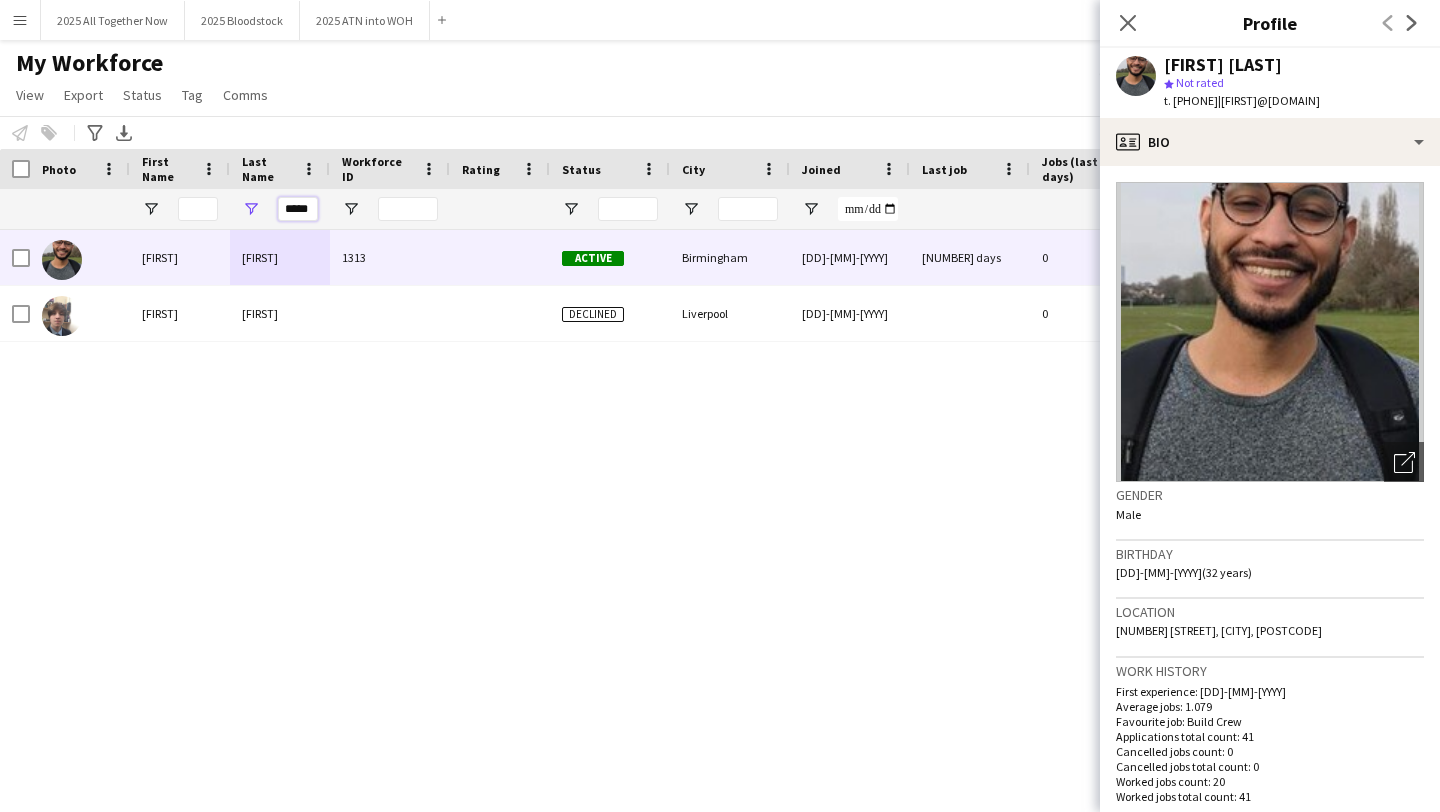 click on "*****" at bounding box center (298, 209) 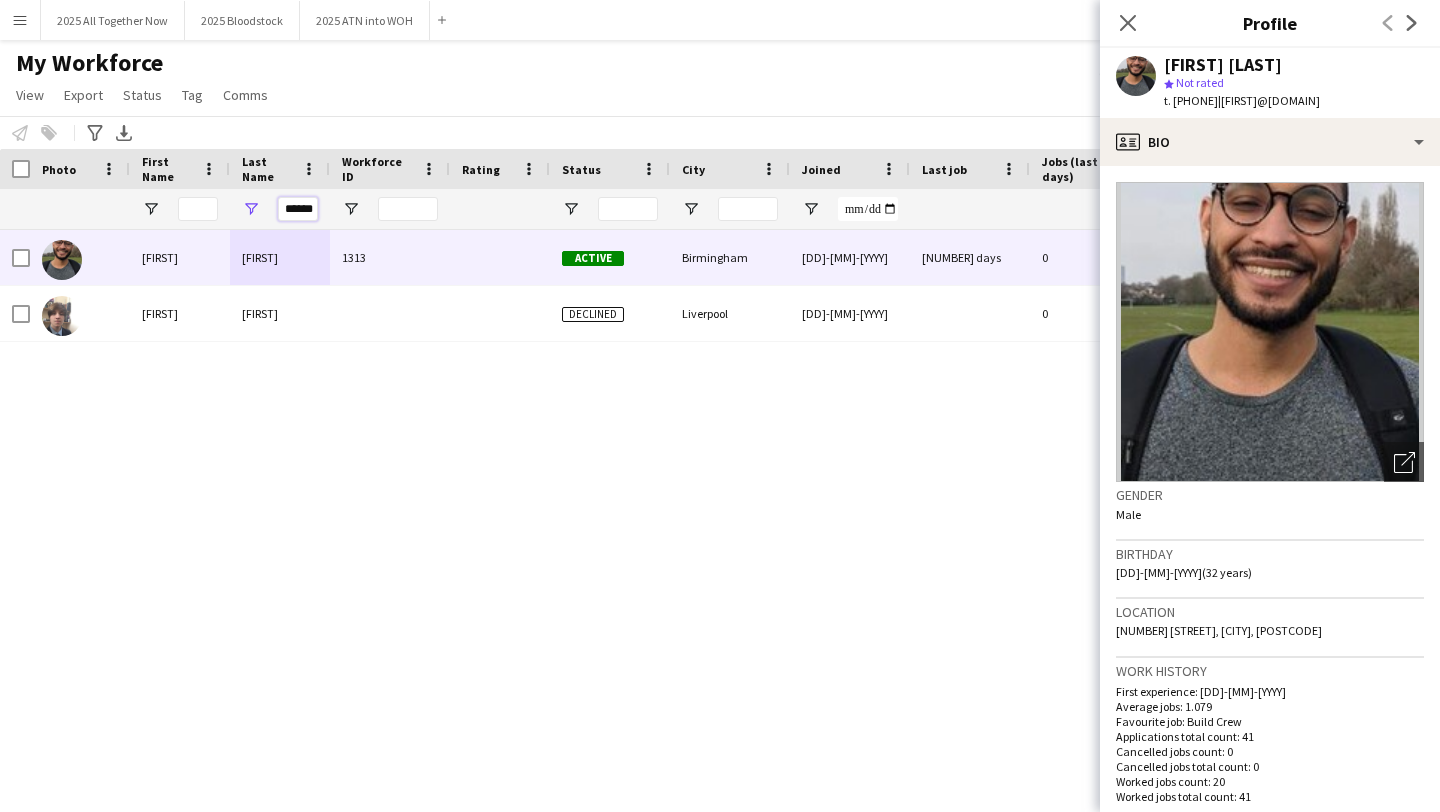scroll, scrollTop: 0, scrollLeft: 3, axis: horizontal 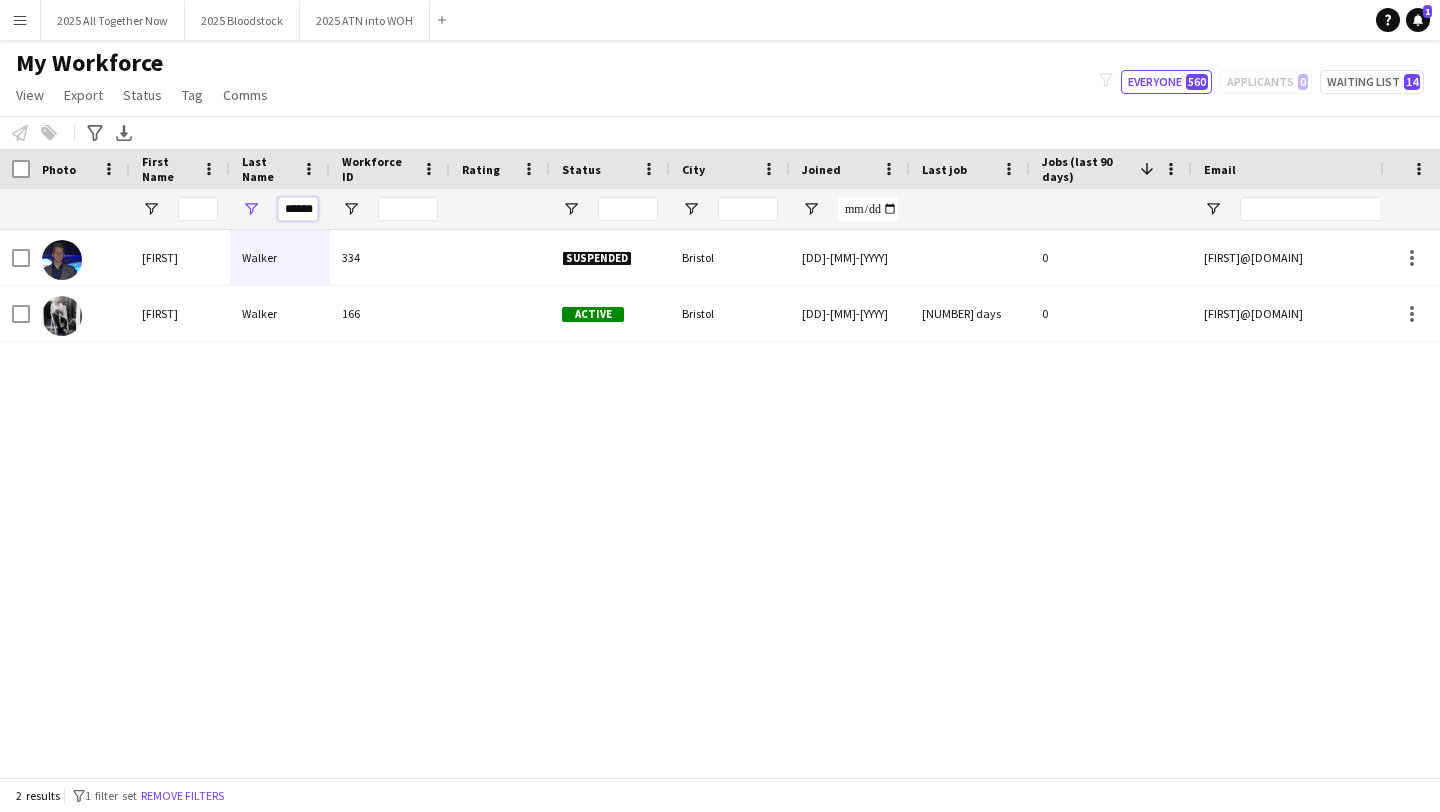 click on "******" at bounding box center [298, 209] 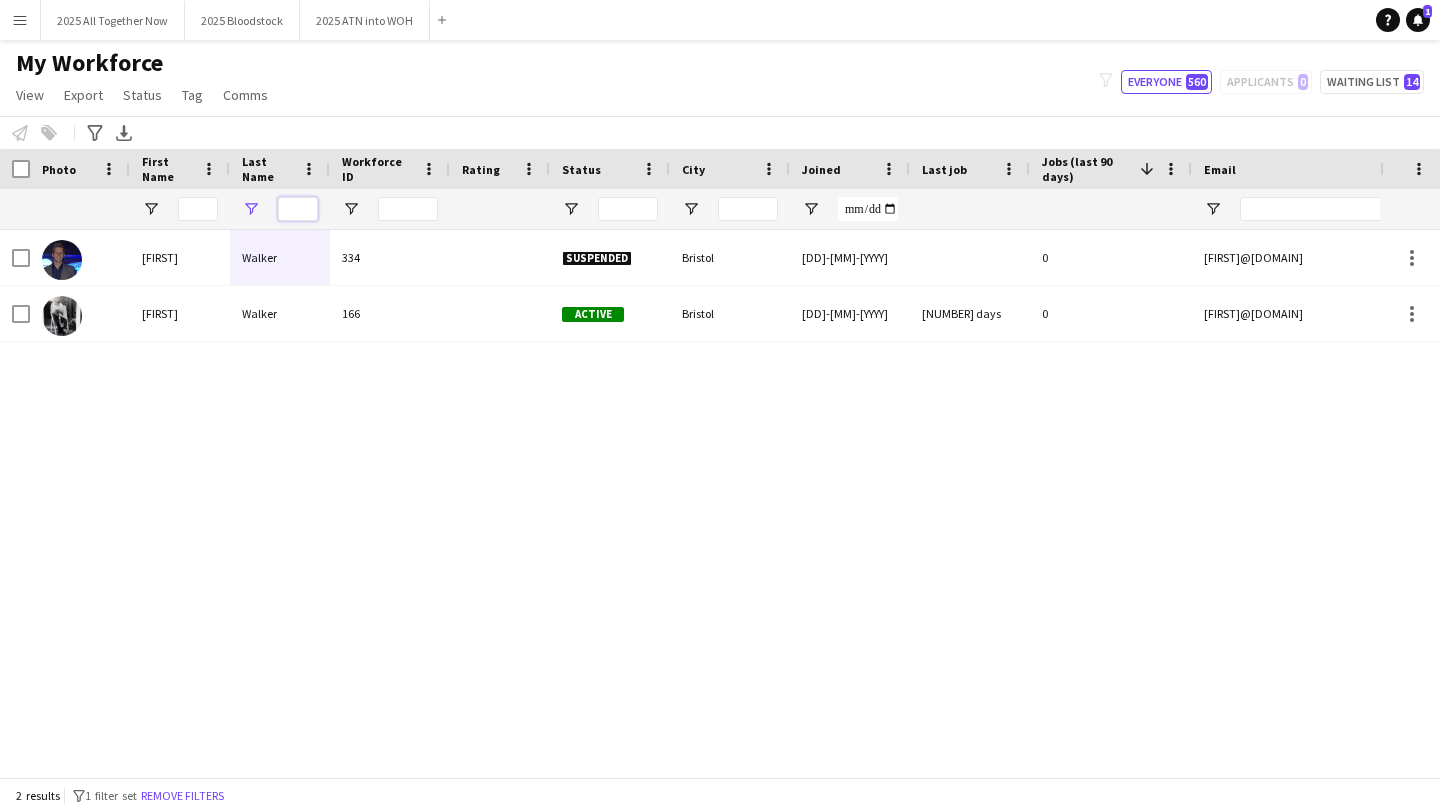 scroll, scrollTop: 0, scrollLeft: 0, axis: both 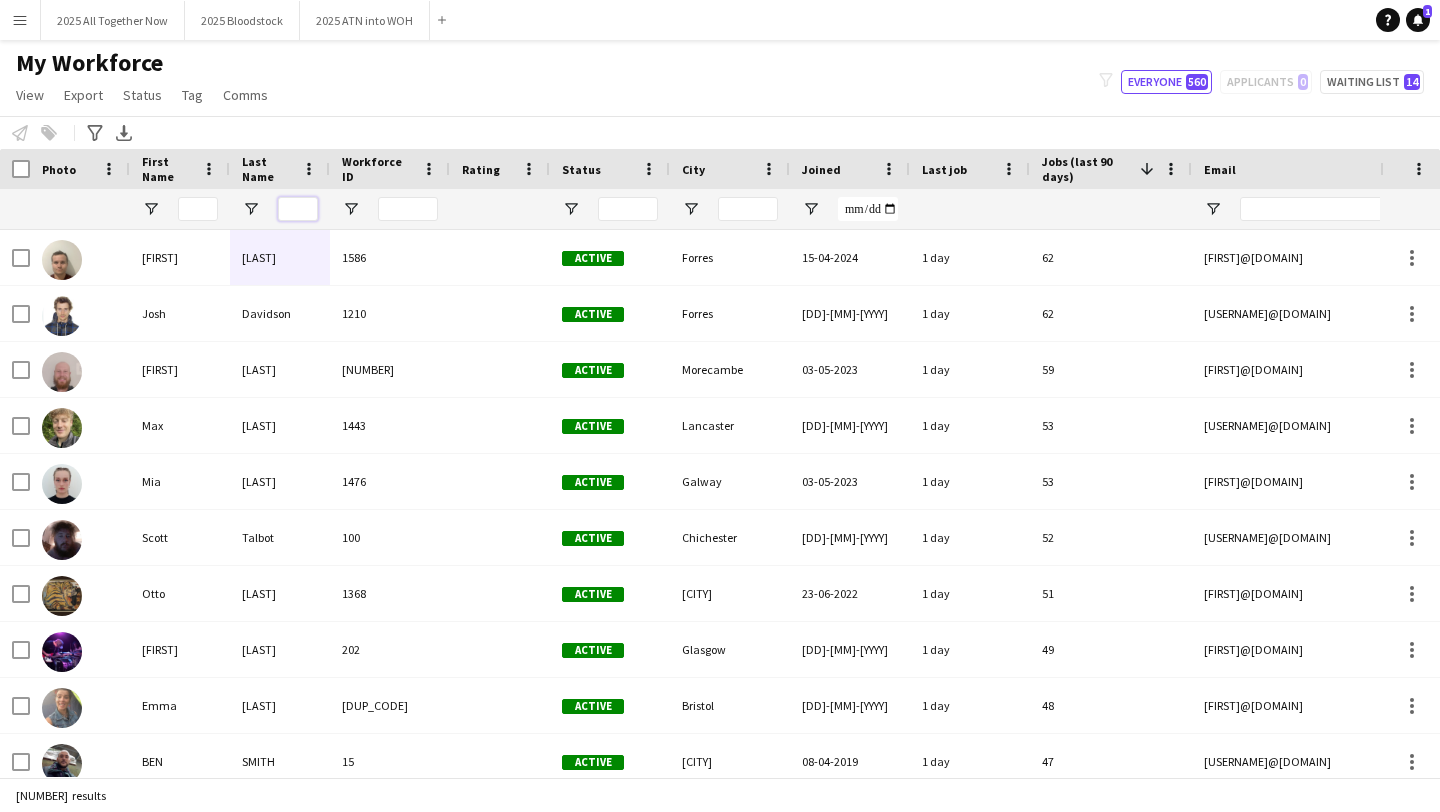 type 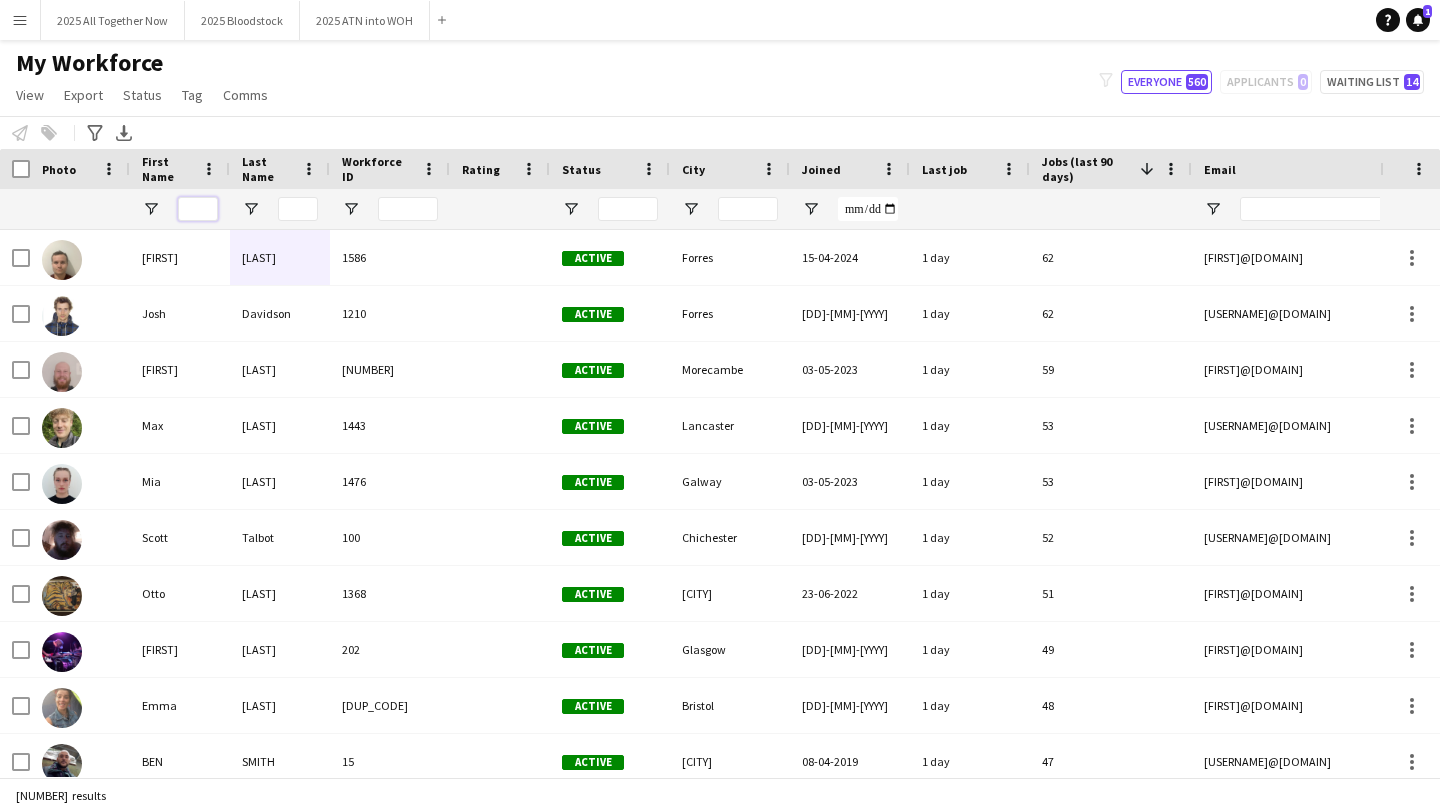 click at bounding box center (198, 209) 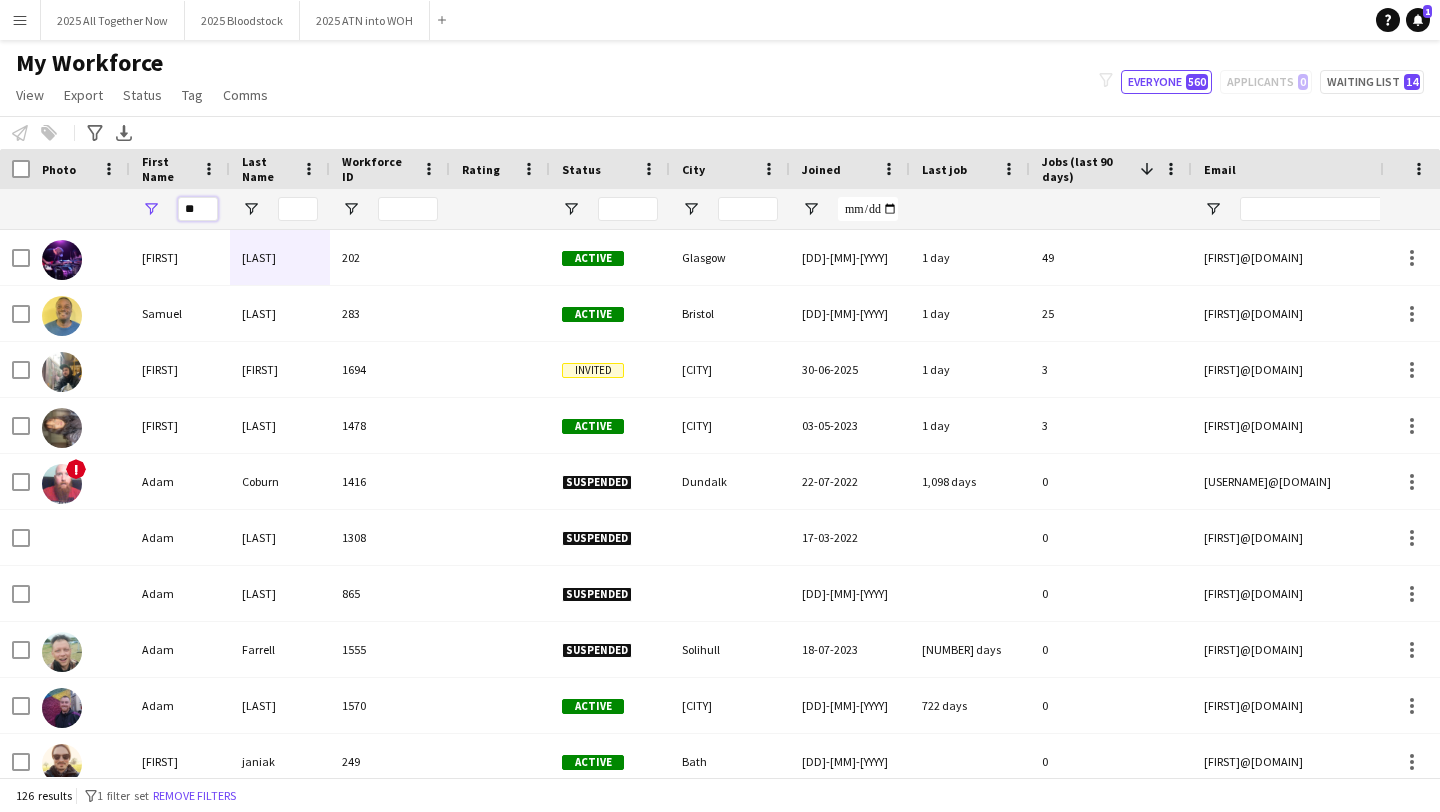 type on "***" 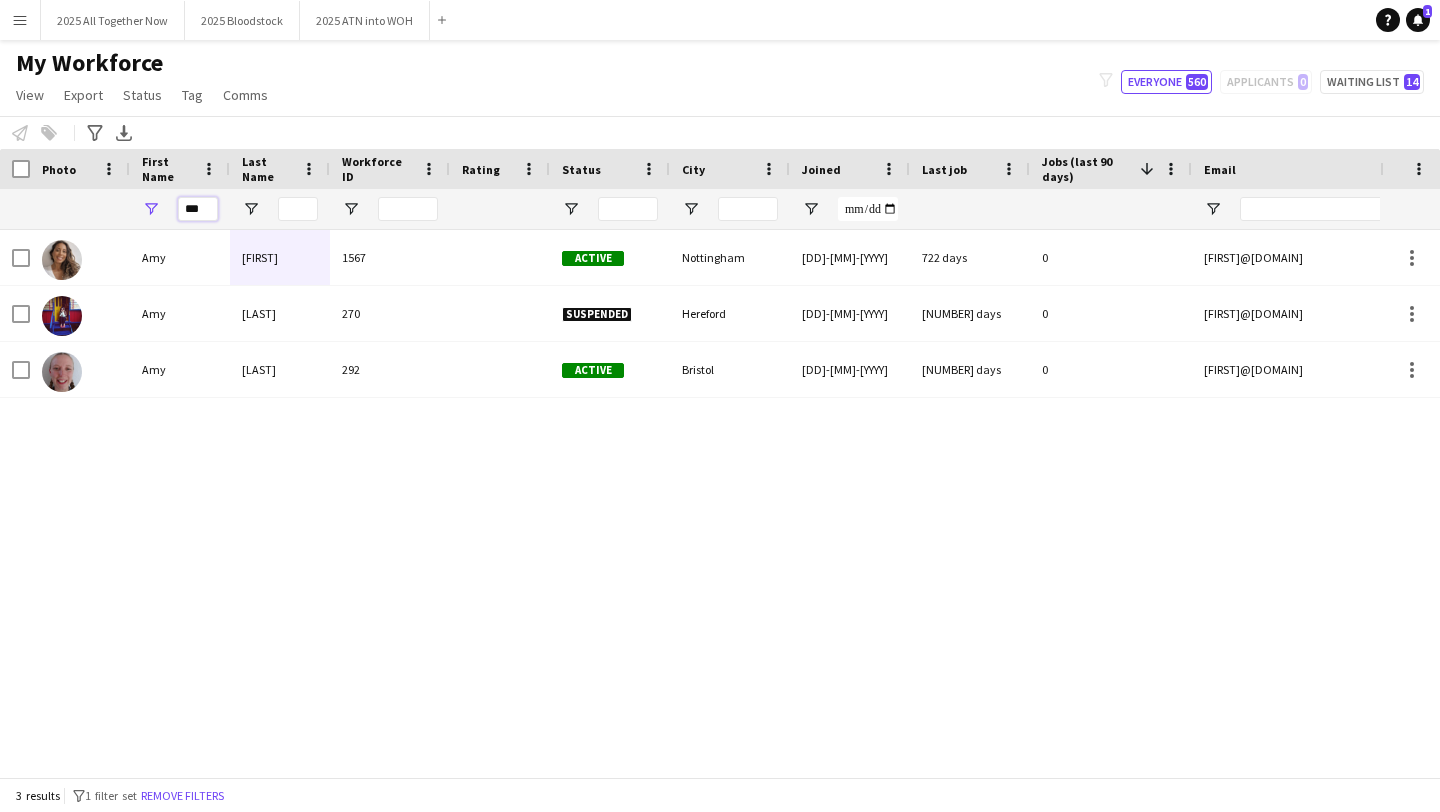 drag, startPoint x: 208, startPoint y: 213, endPoint x: 170, endPoint y: 212, distance: 38.013157 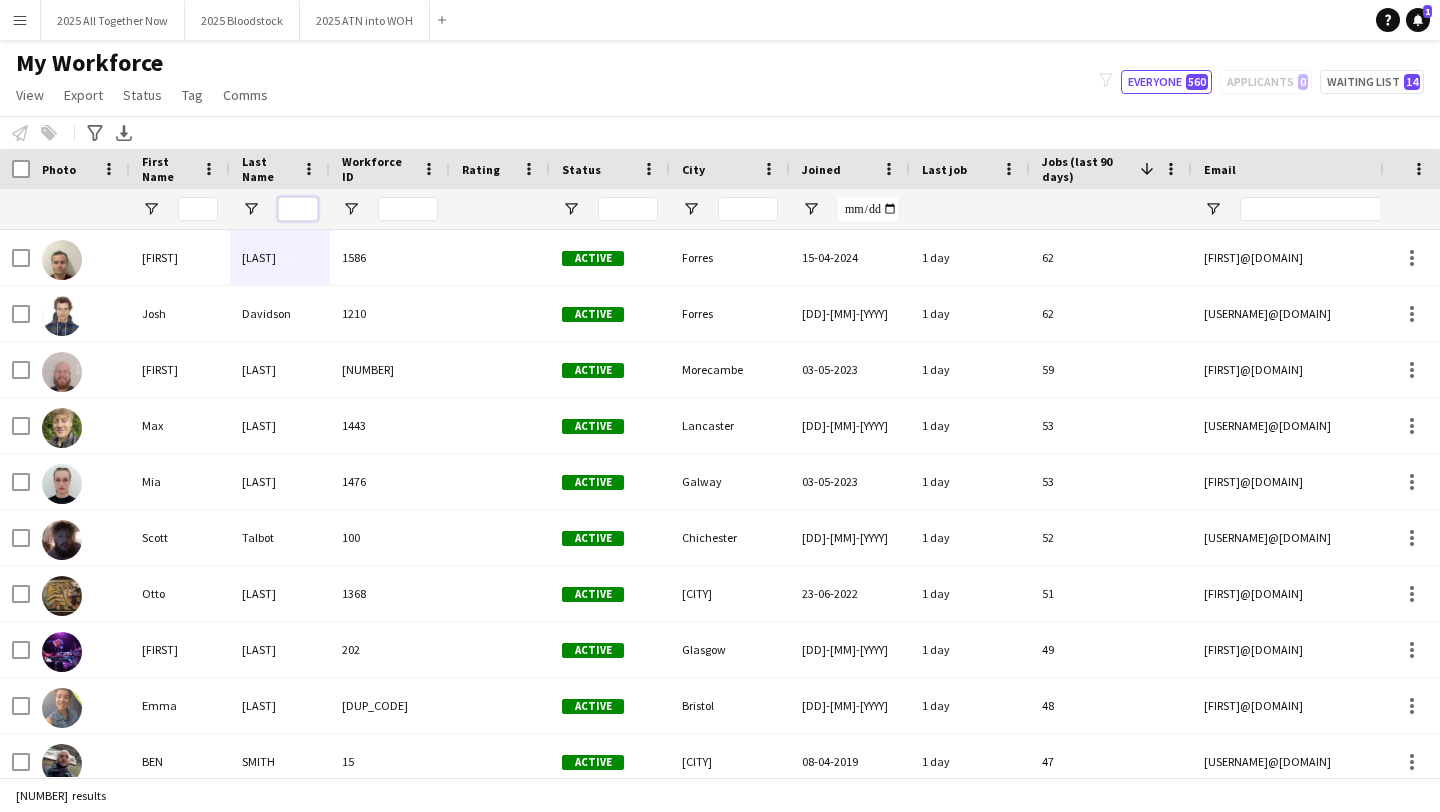 click at bounding box center [298, 209] 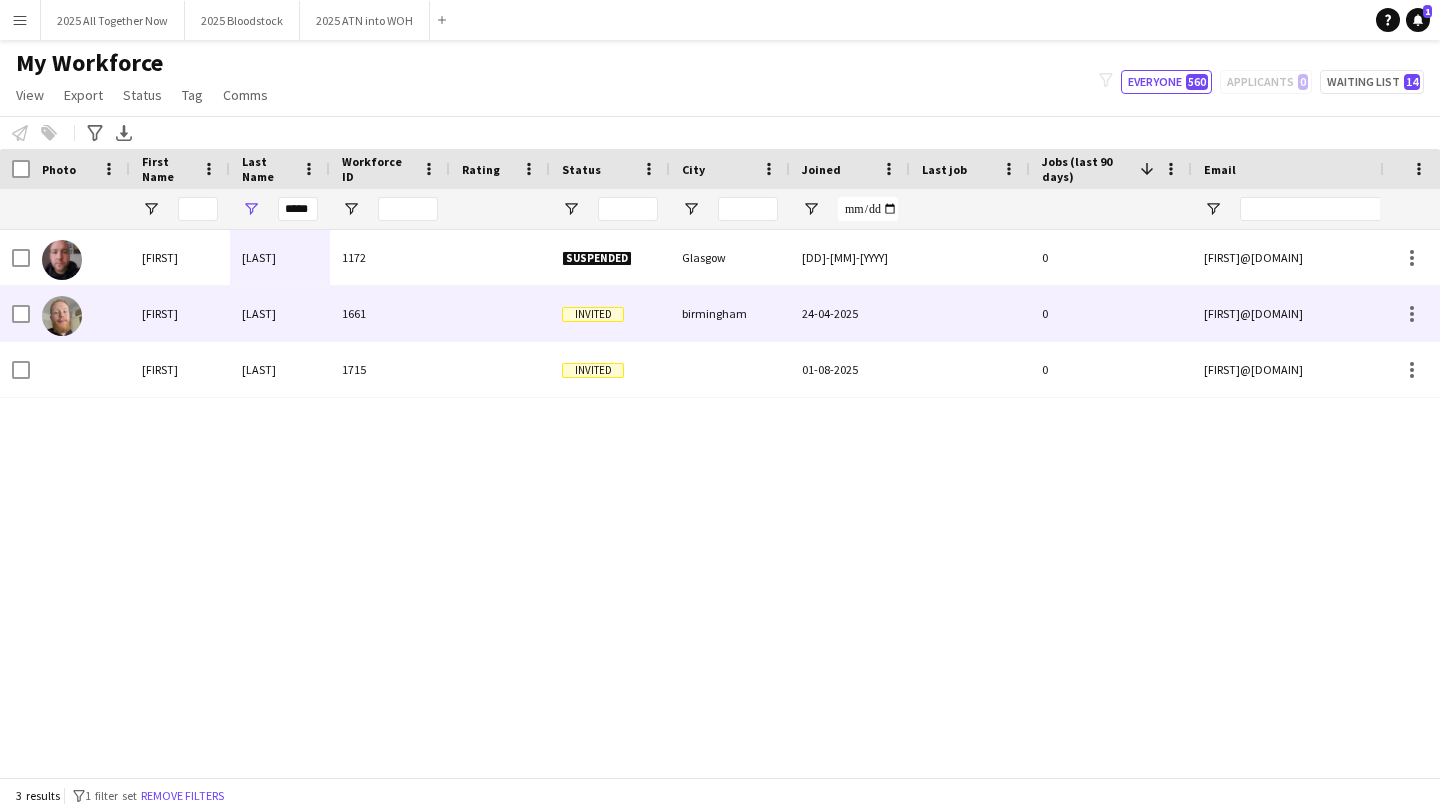 click on "[LAST]" at bounding box center (280, 313) 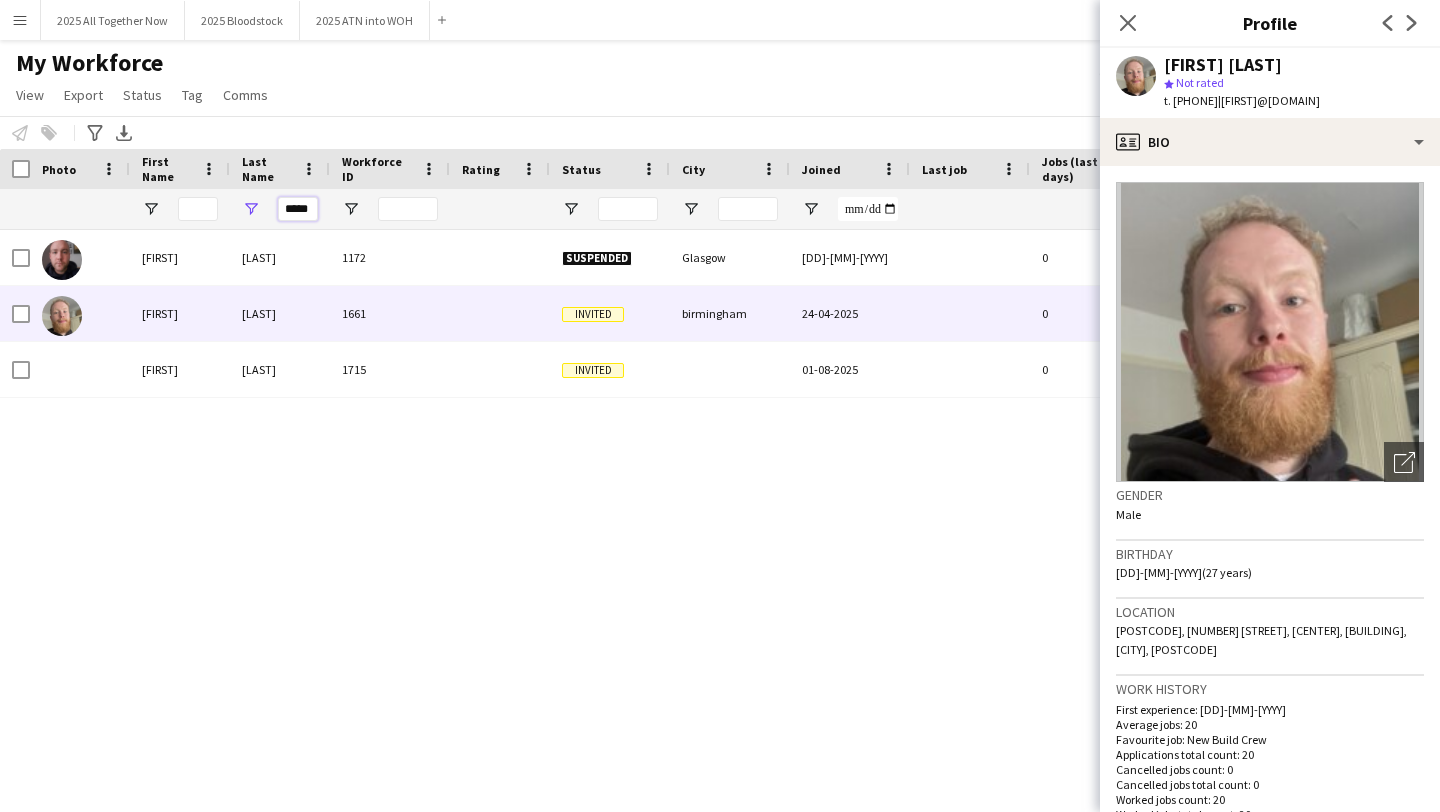 click on "*****" at bounding box center [298, 209] 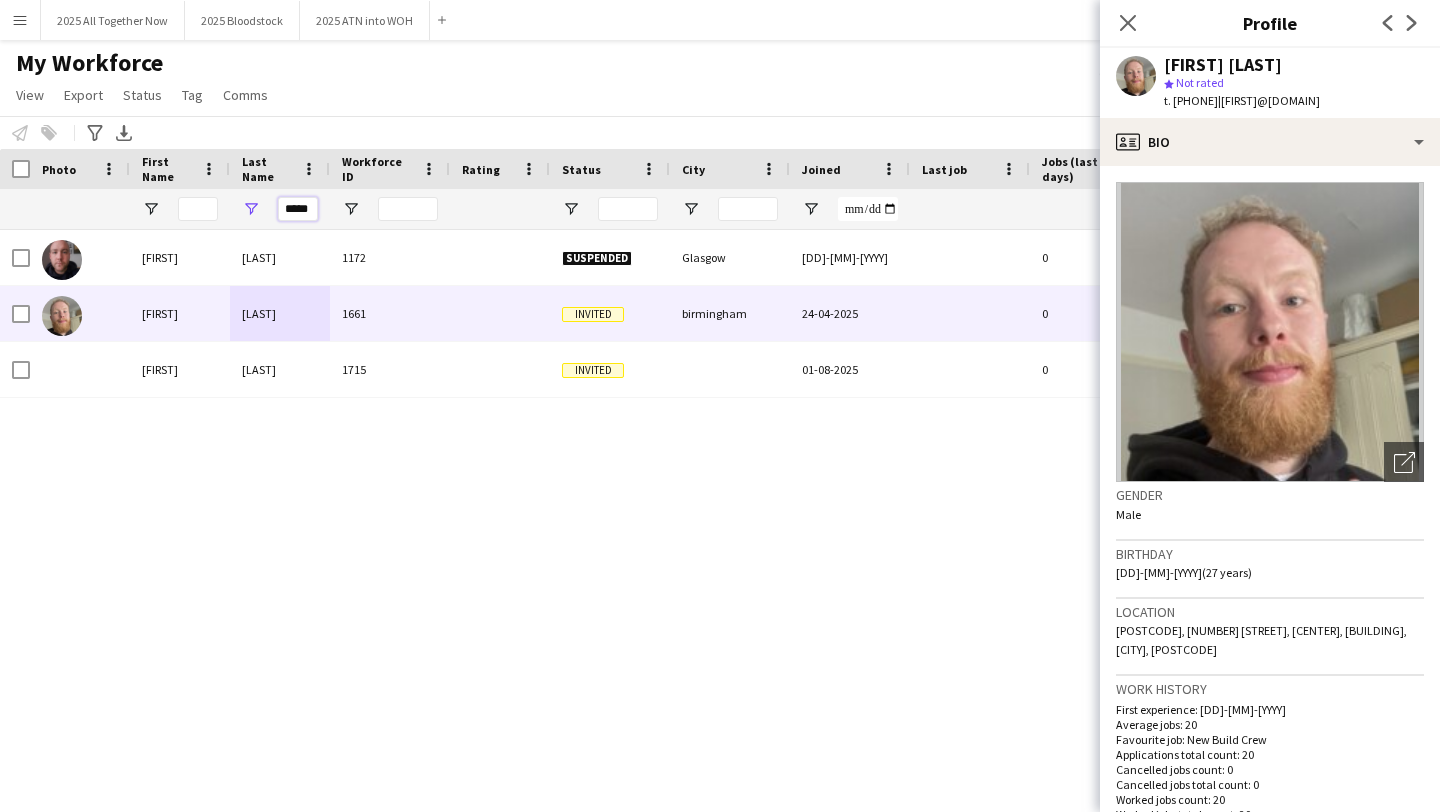 click on "*****" at bounding box center (298, 209) 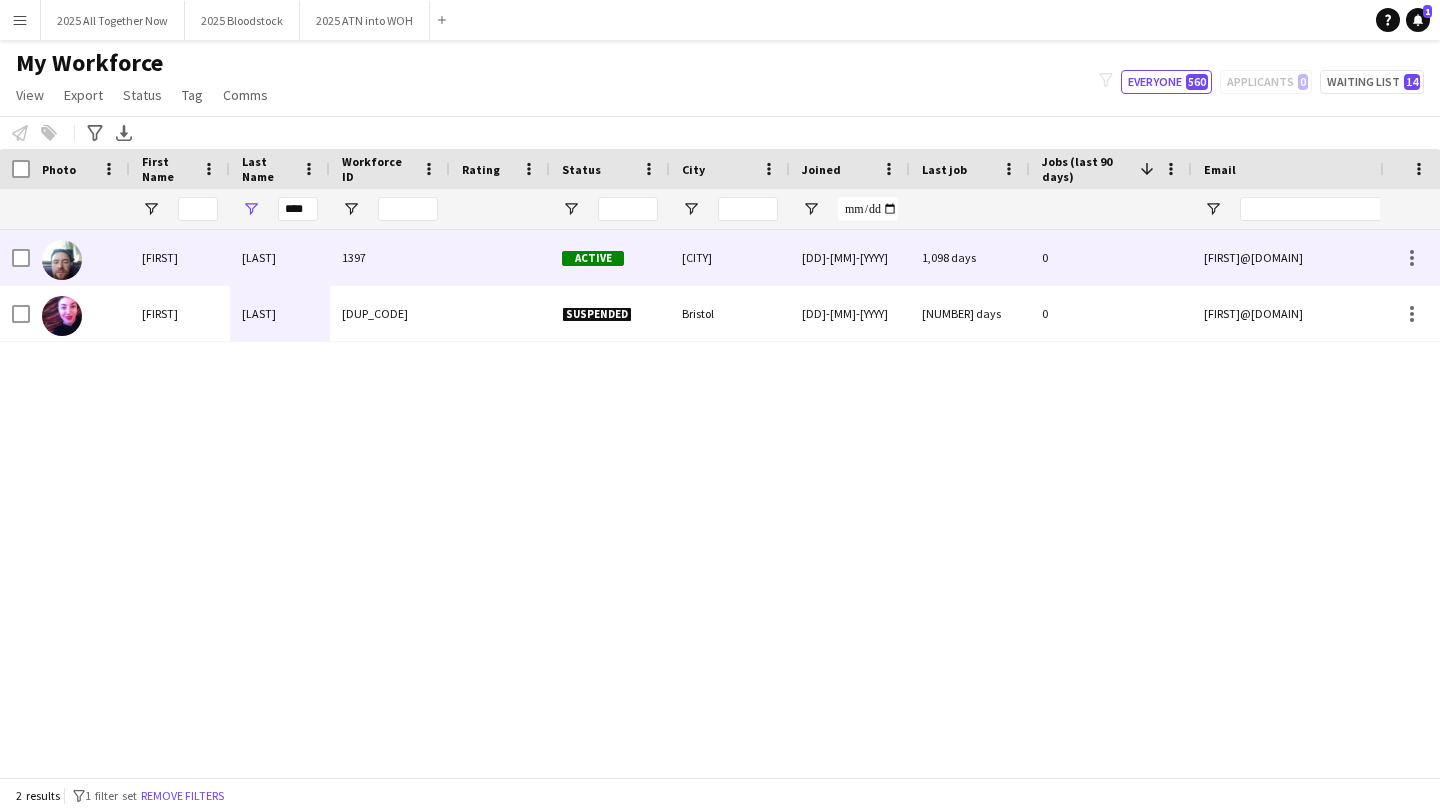 click on "[LAST]" at bounding box center (280, 257) 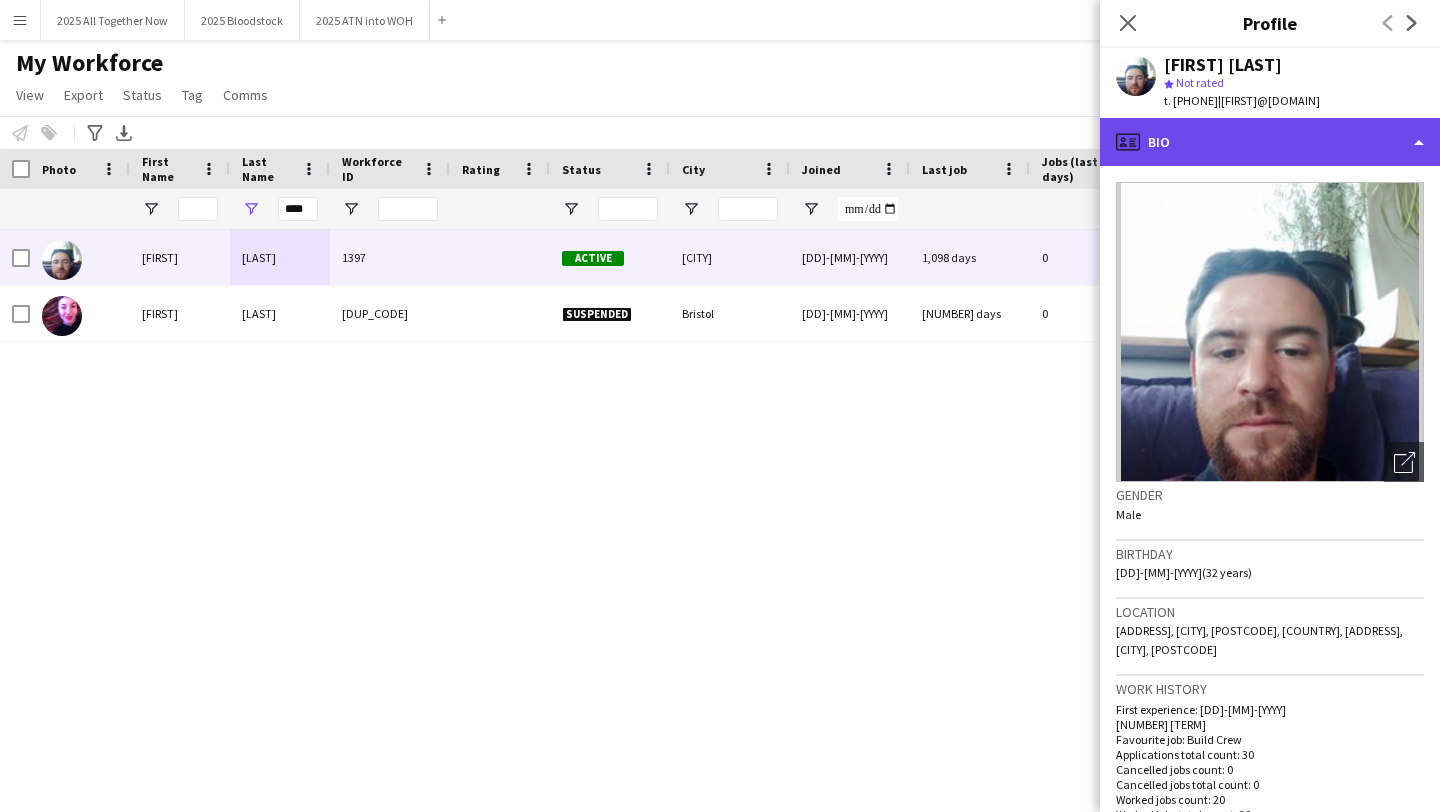 click on "profile
Bio" 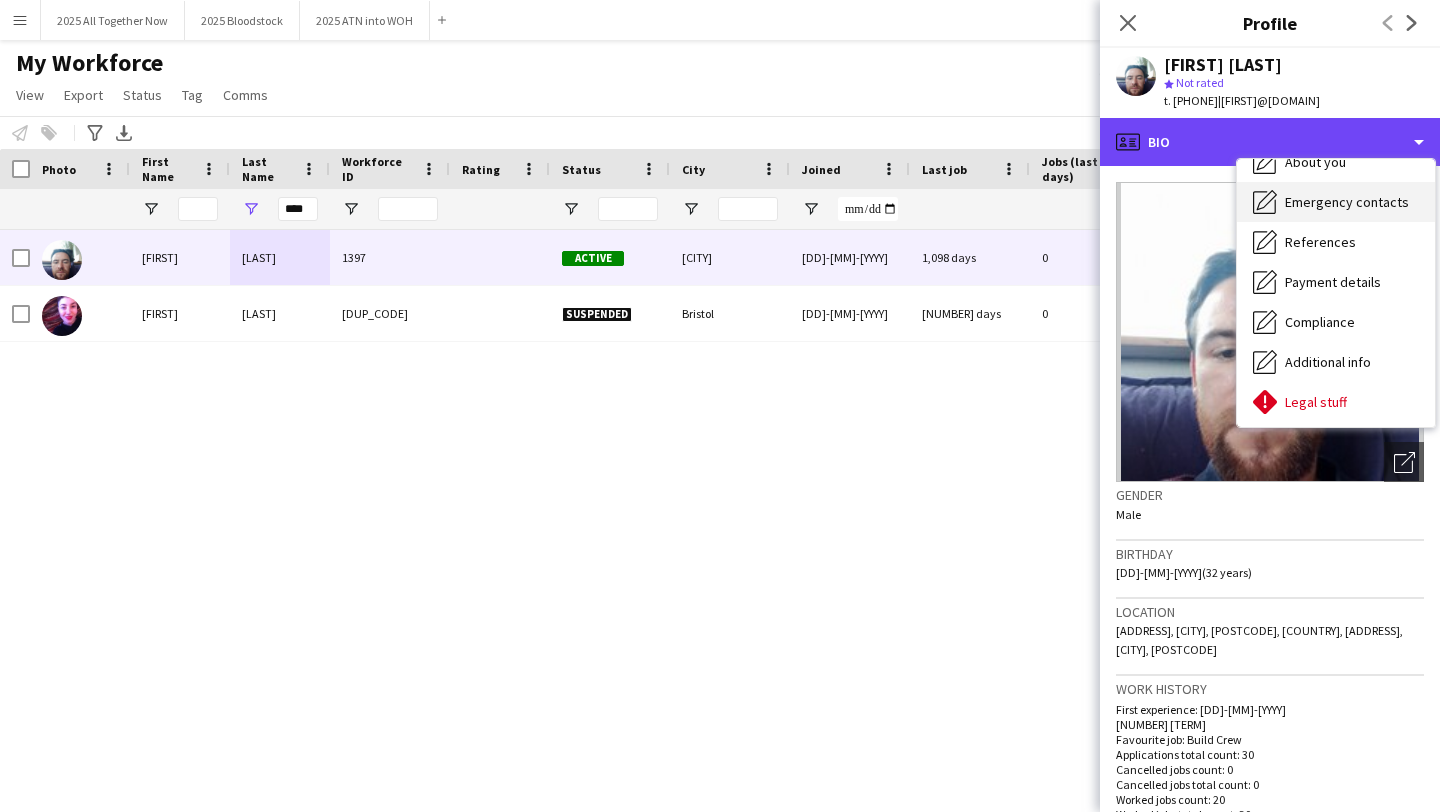 scroll, scrollTop: 146, scrollLeft: 0, axis: vertical 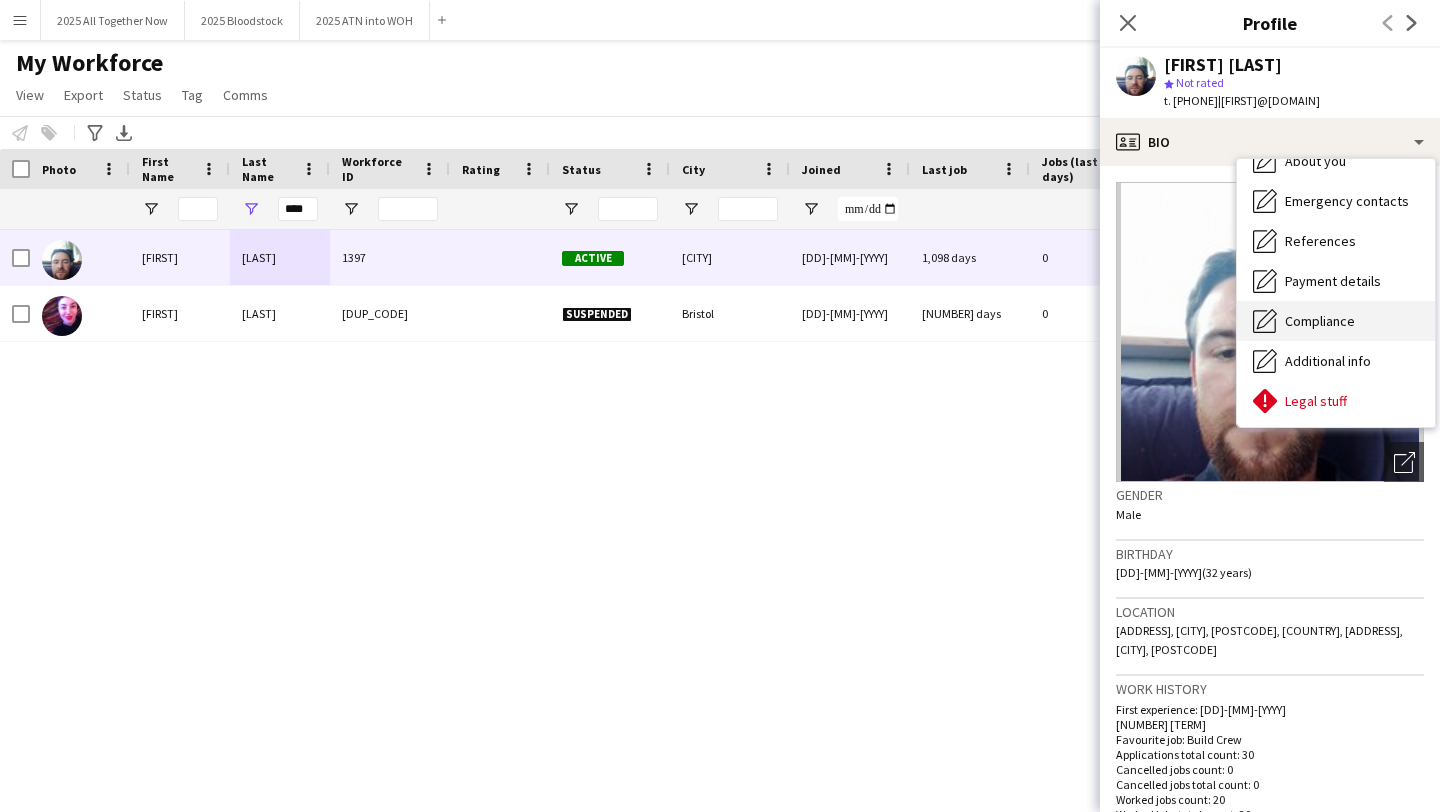 click on "Compliance" at bounding box center [1320, 321] 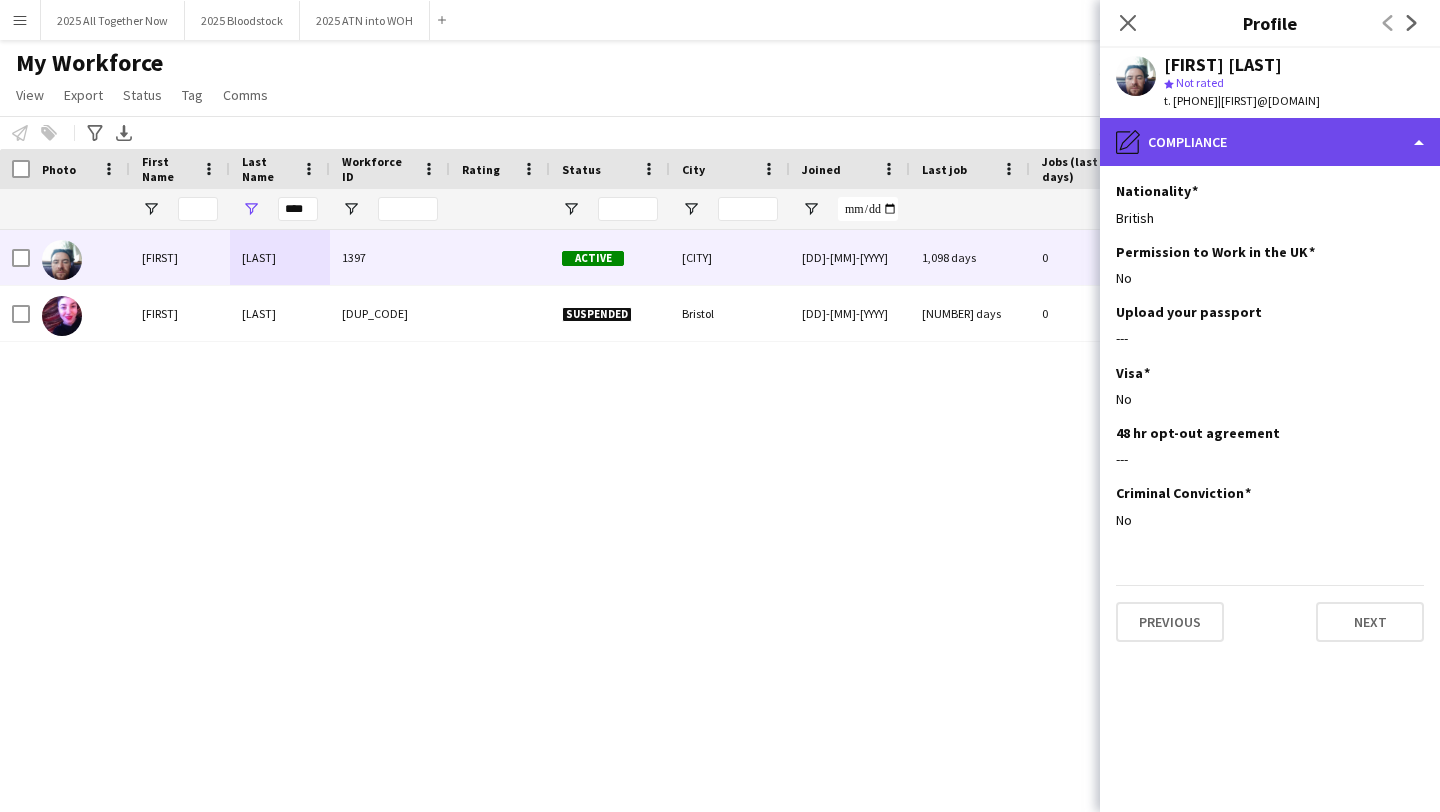 click on "pencil4
Compliance" 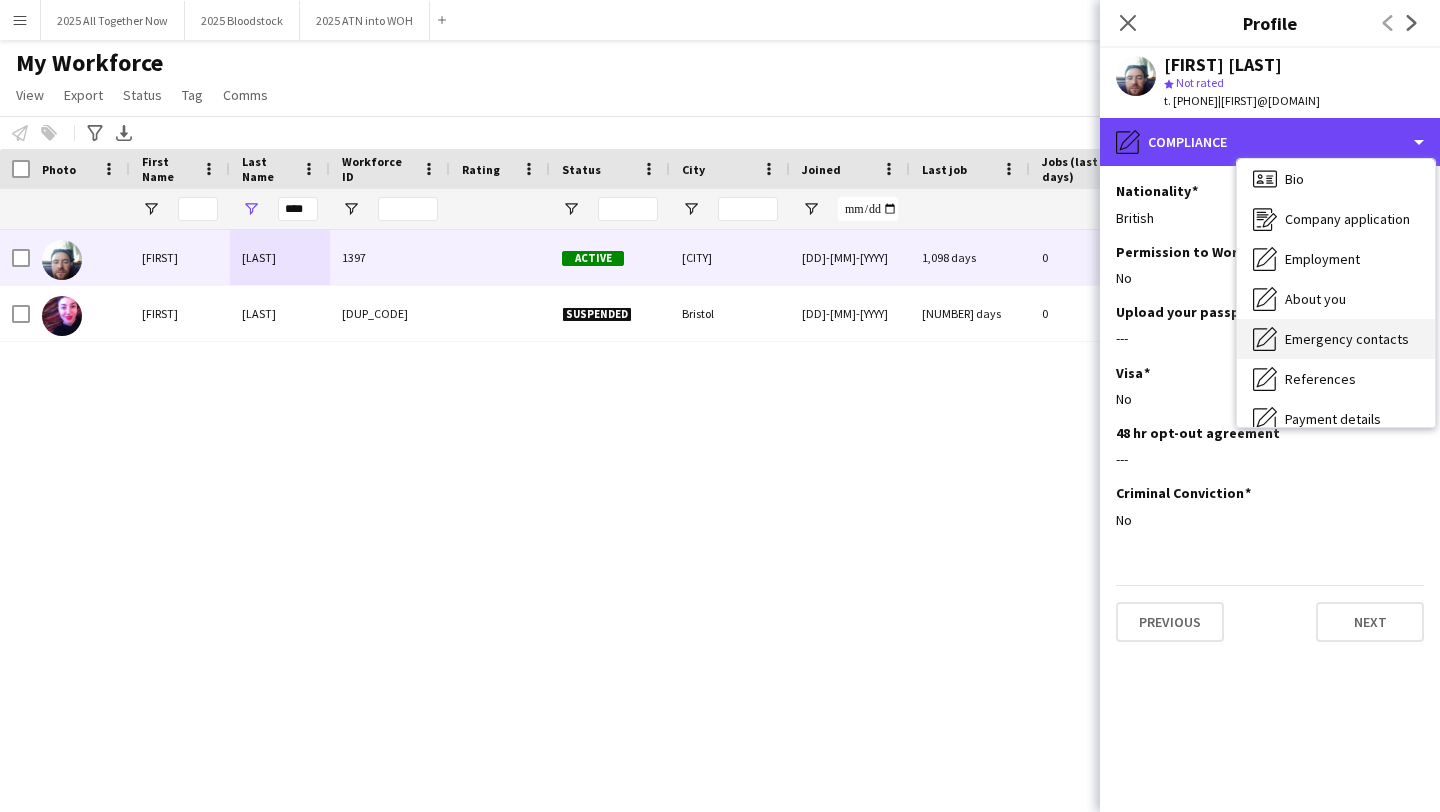 scroll, scrollTop: 0, scrollLeft: 0, axis: both 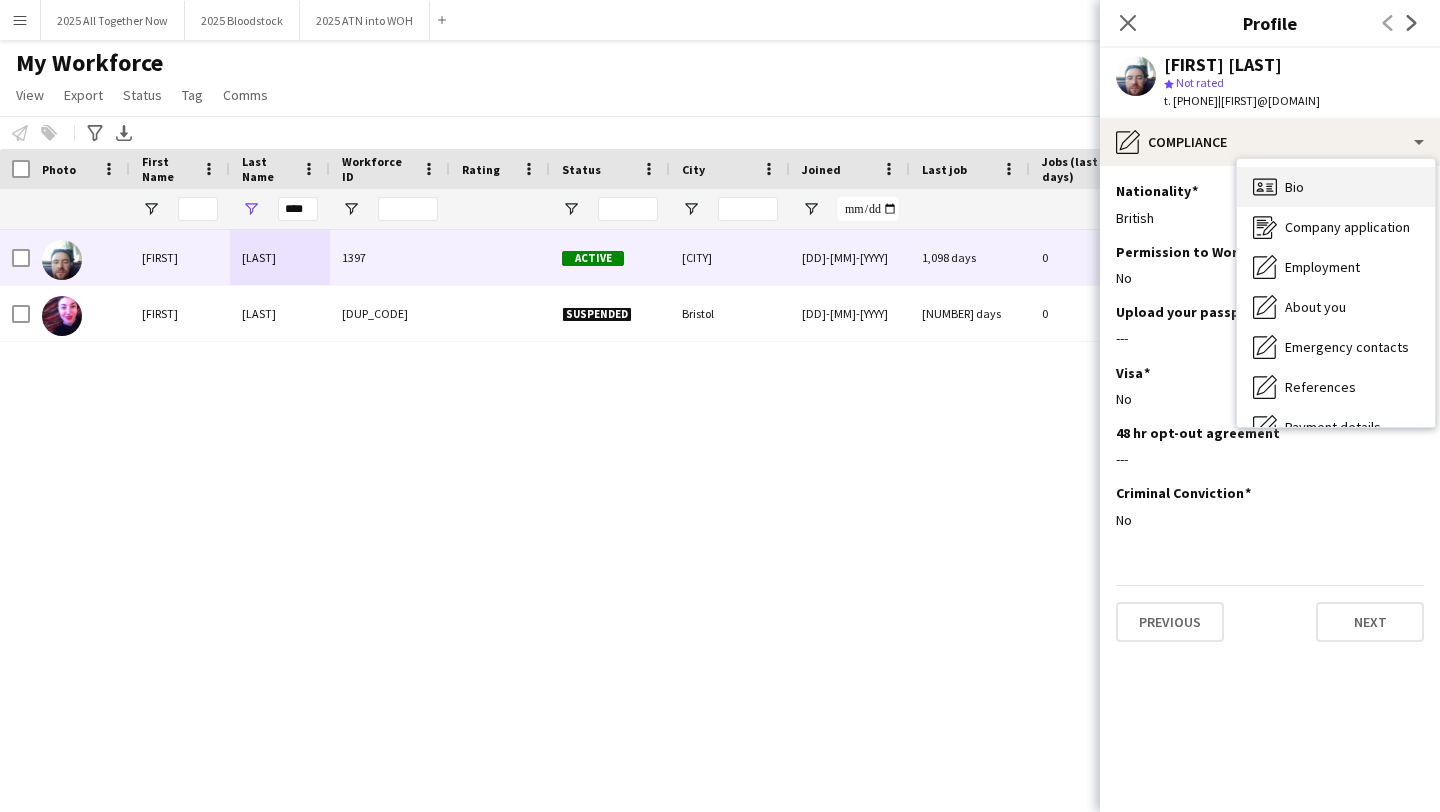 click on "Bio
Bio" at bounding box center [1336, 187] 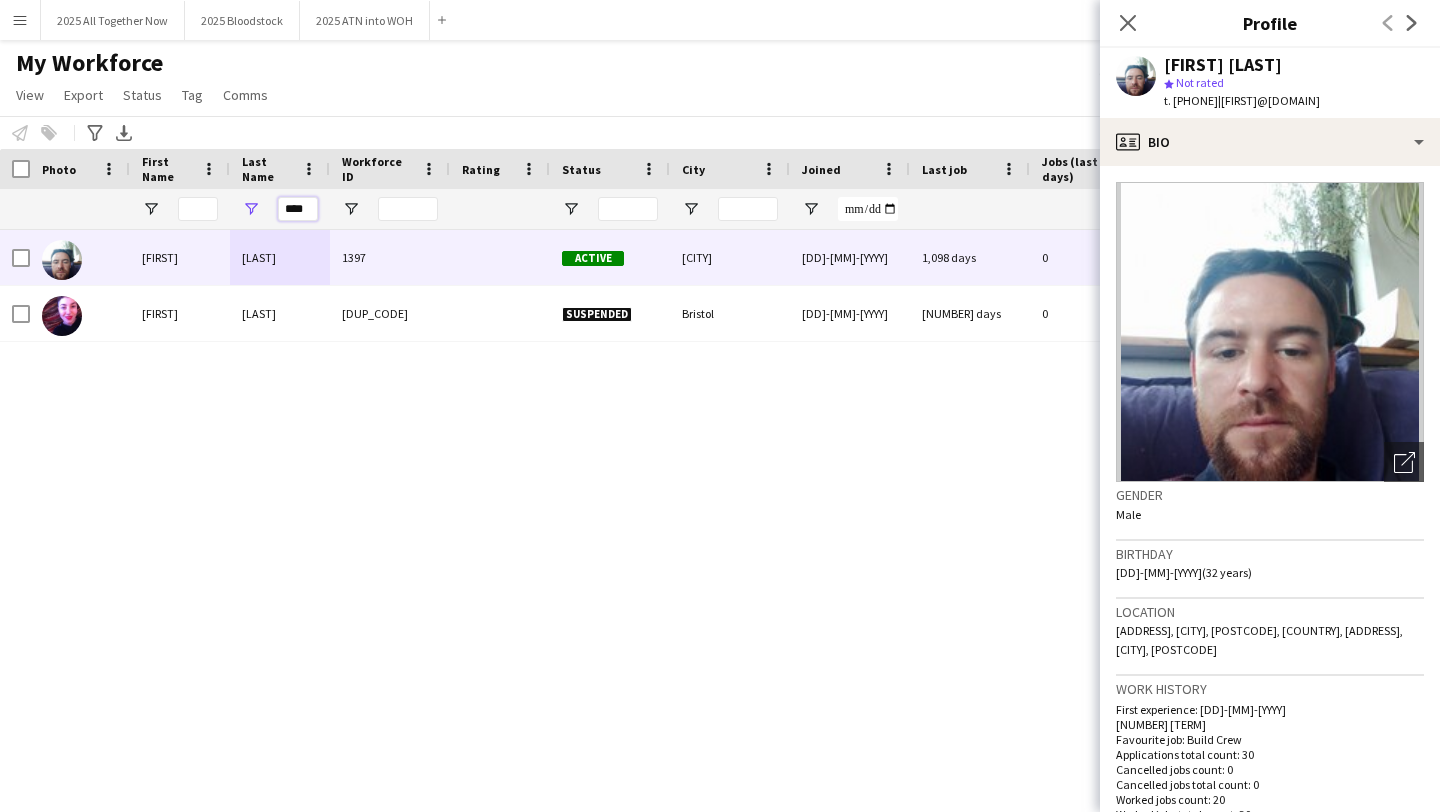 click on "****" at bounding box center (298, 209) 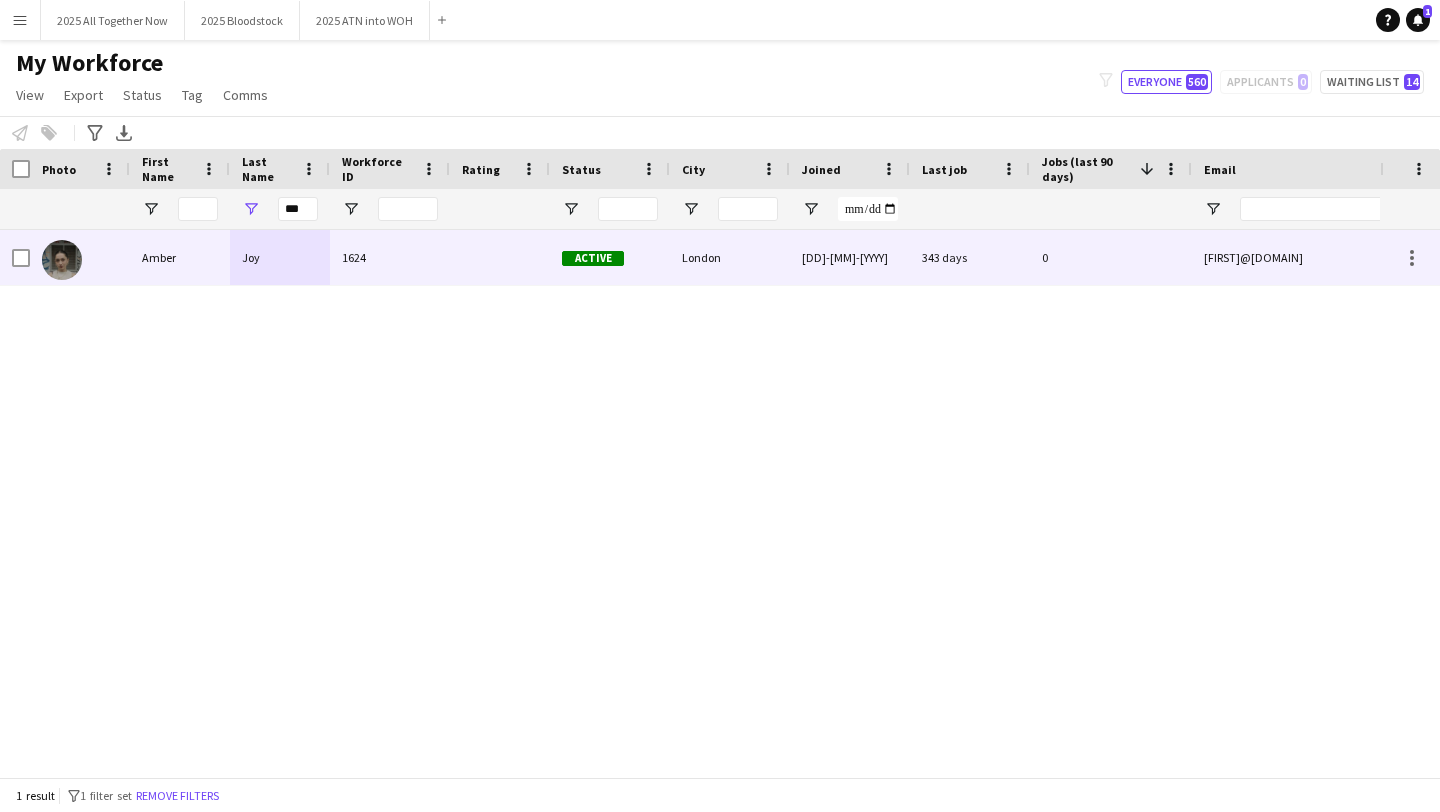 click on "Joy" at bounding box center (280, 257) 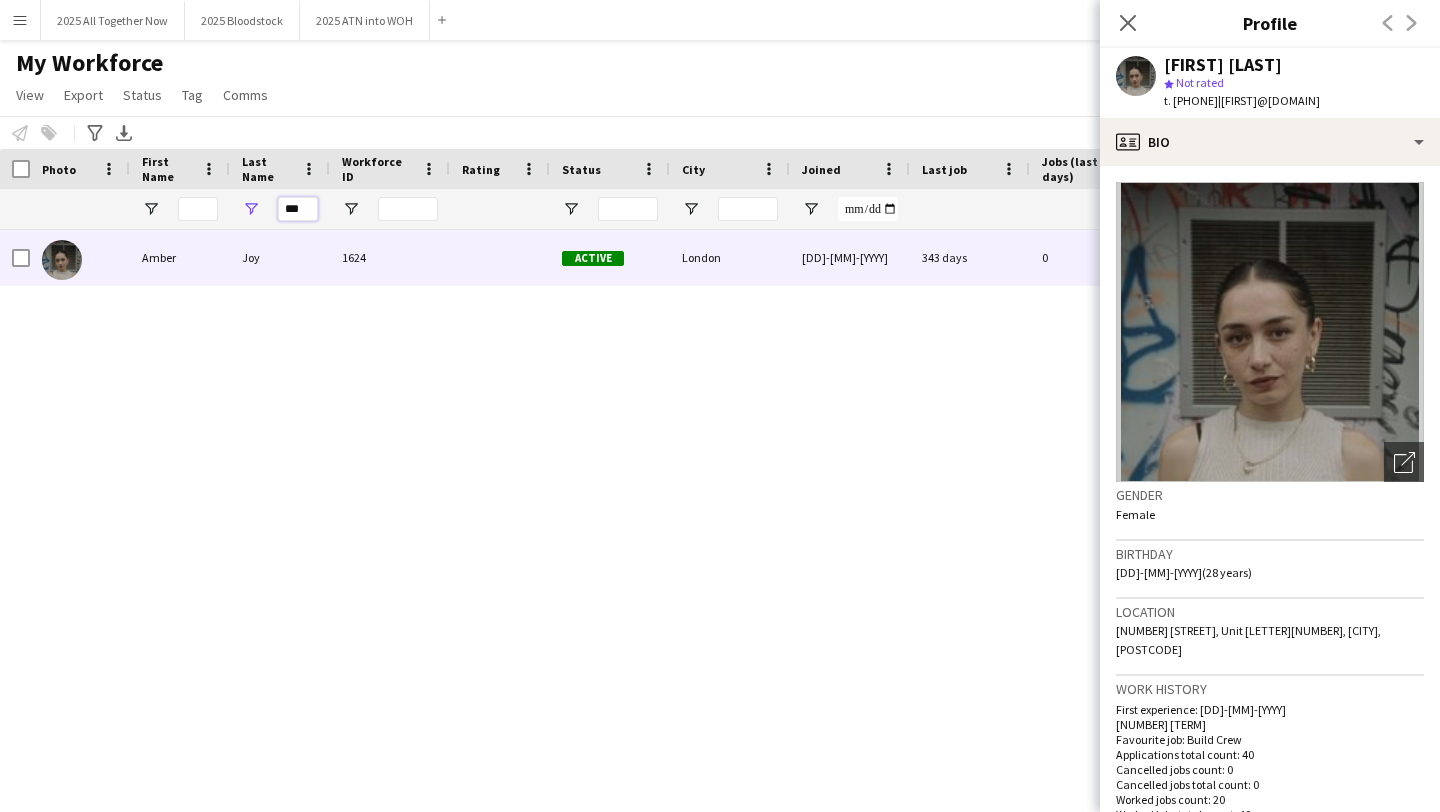 click on "***" at bounding box center (298, 209) 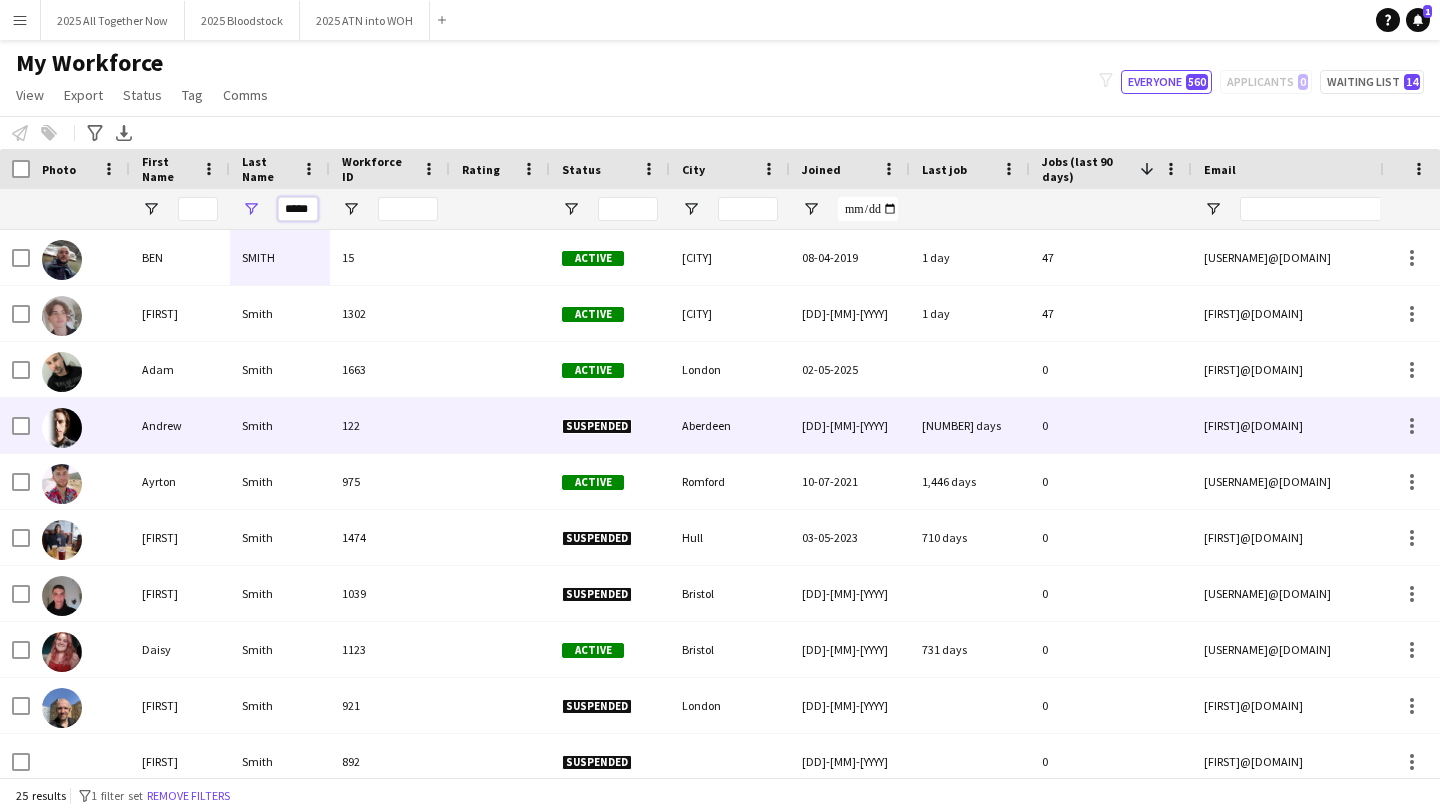 scroll, scrollTop: 58, scrollLeft: 0, axis: vertical 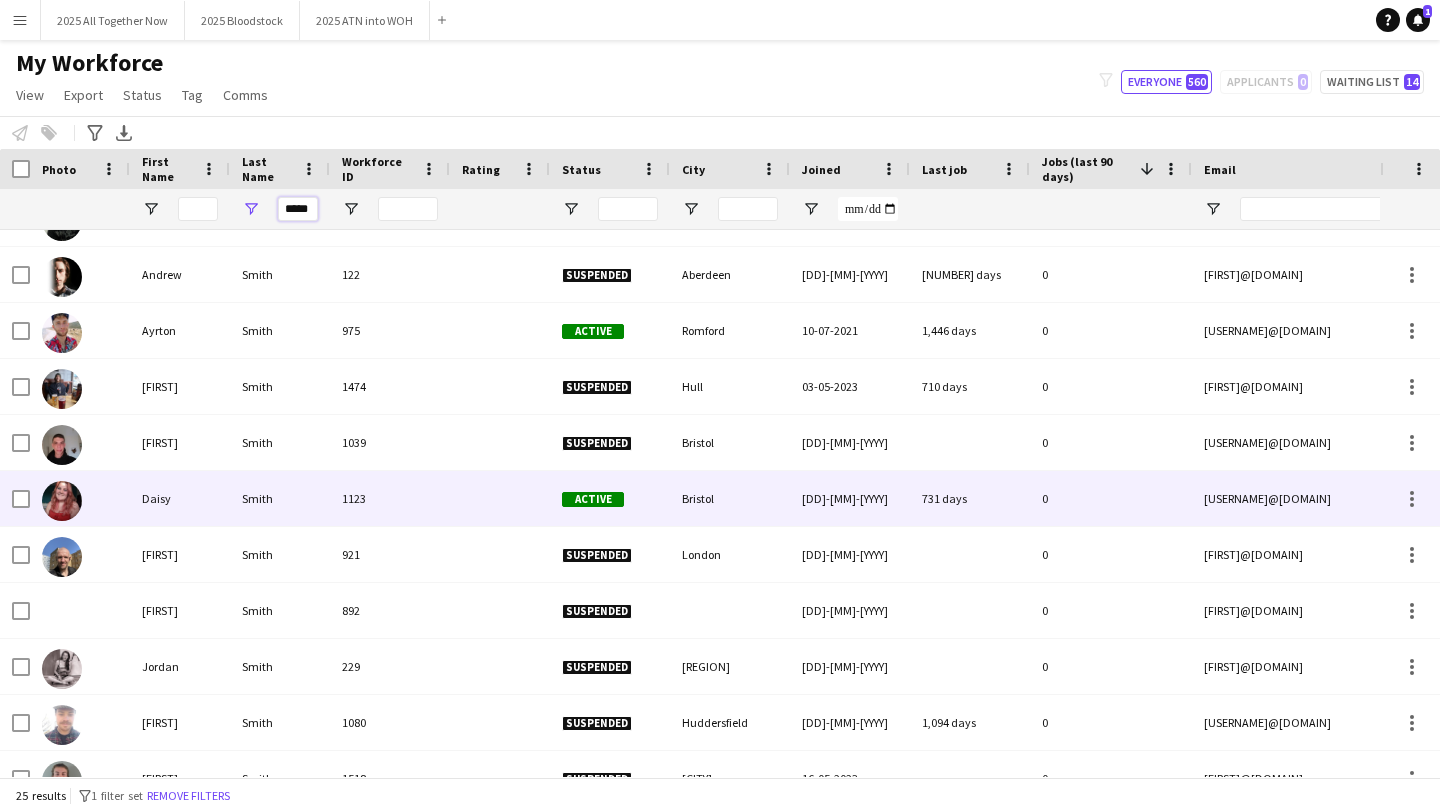 type on "*****" 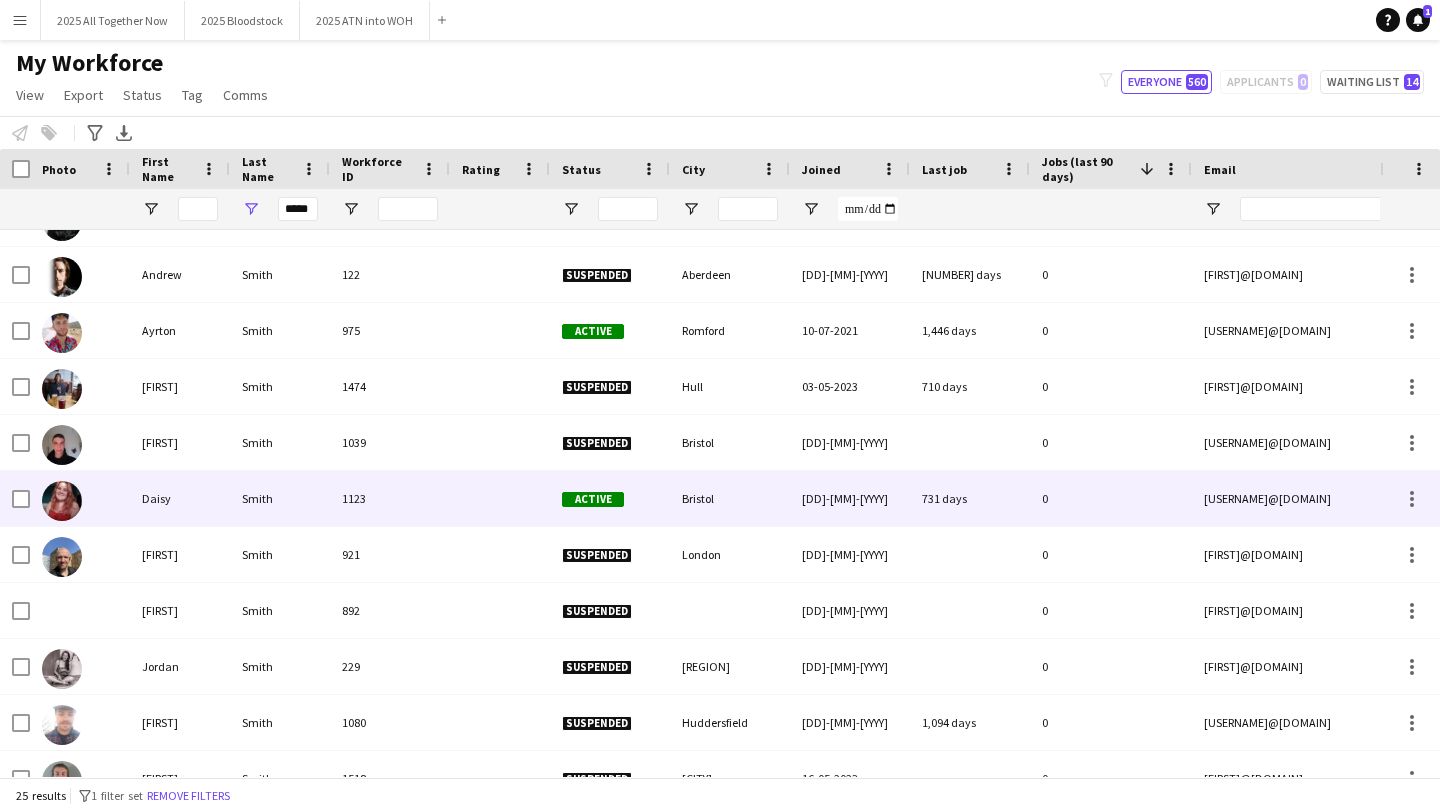 click on "Smith" at bounding box center (280, 498) 